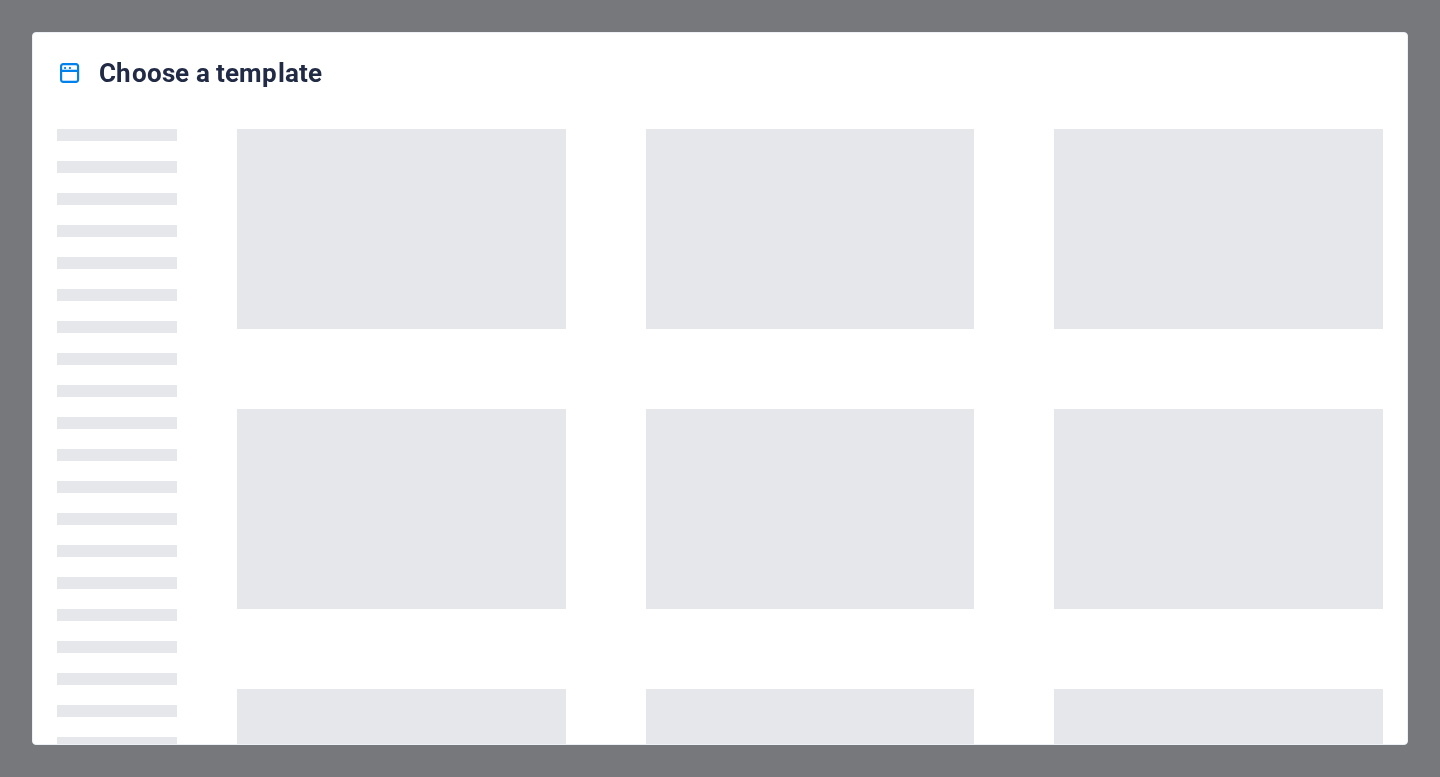 scroll, scrollTop: 0, scrollLeft: 0, axis: both 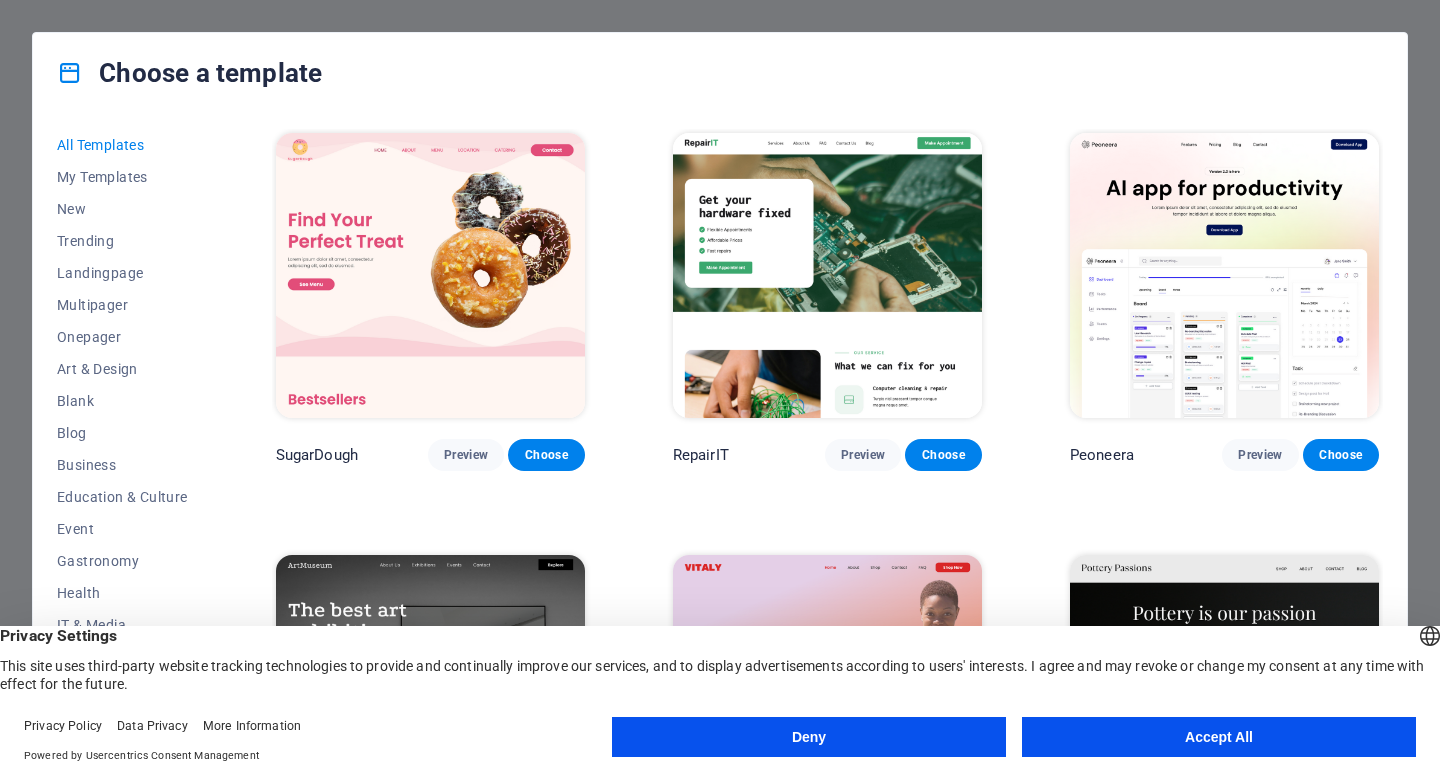 click on "Accept All" at bounding box center (1219, 737) 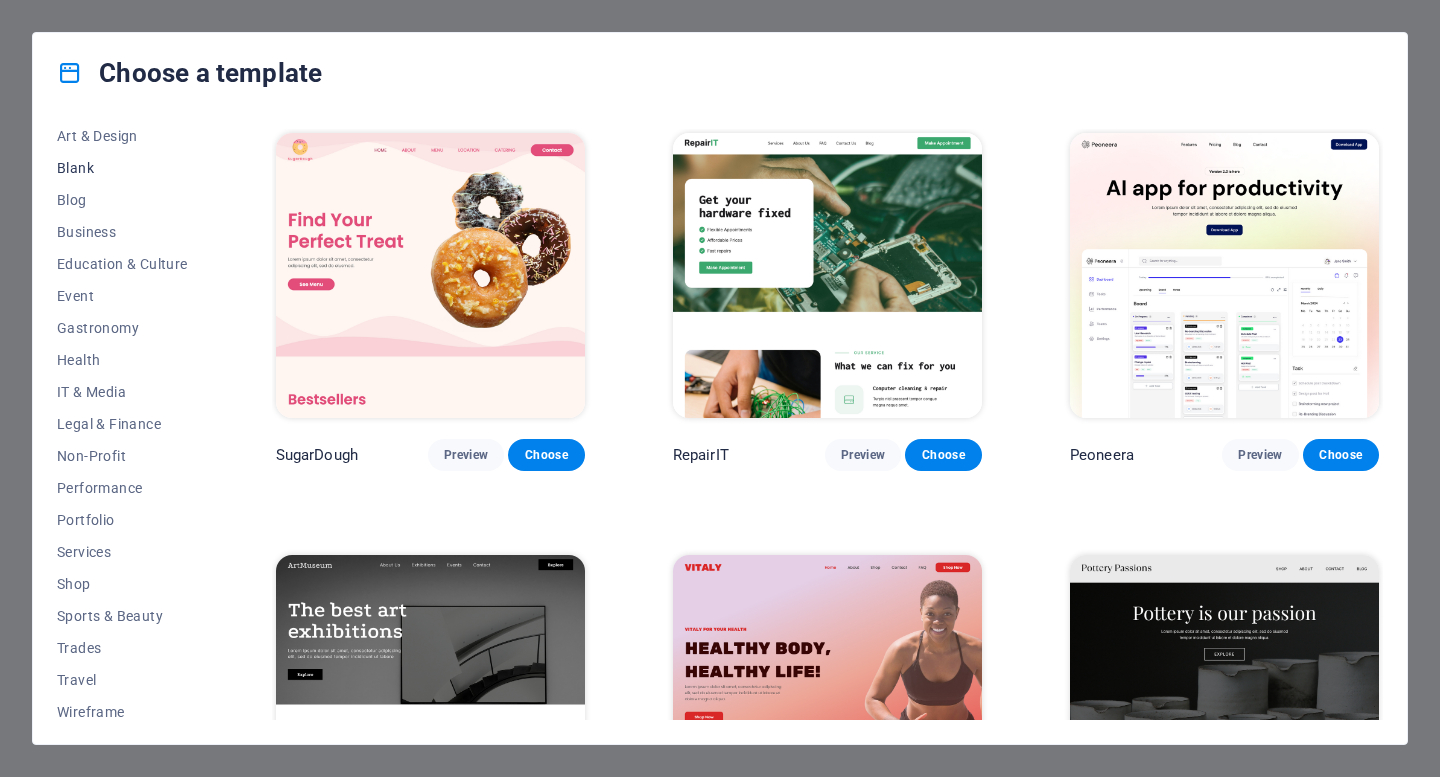 scroll, scrollTop: 241, scrollLeft: 0, axis: vertical 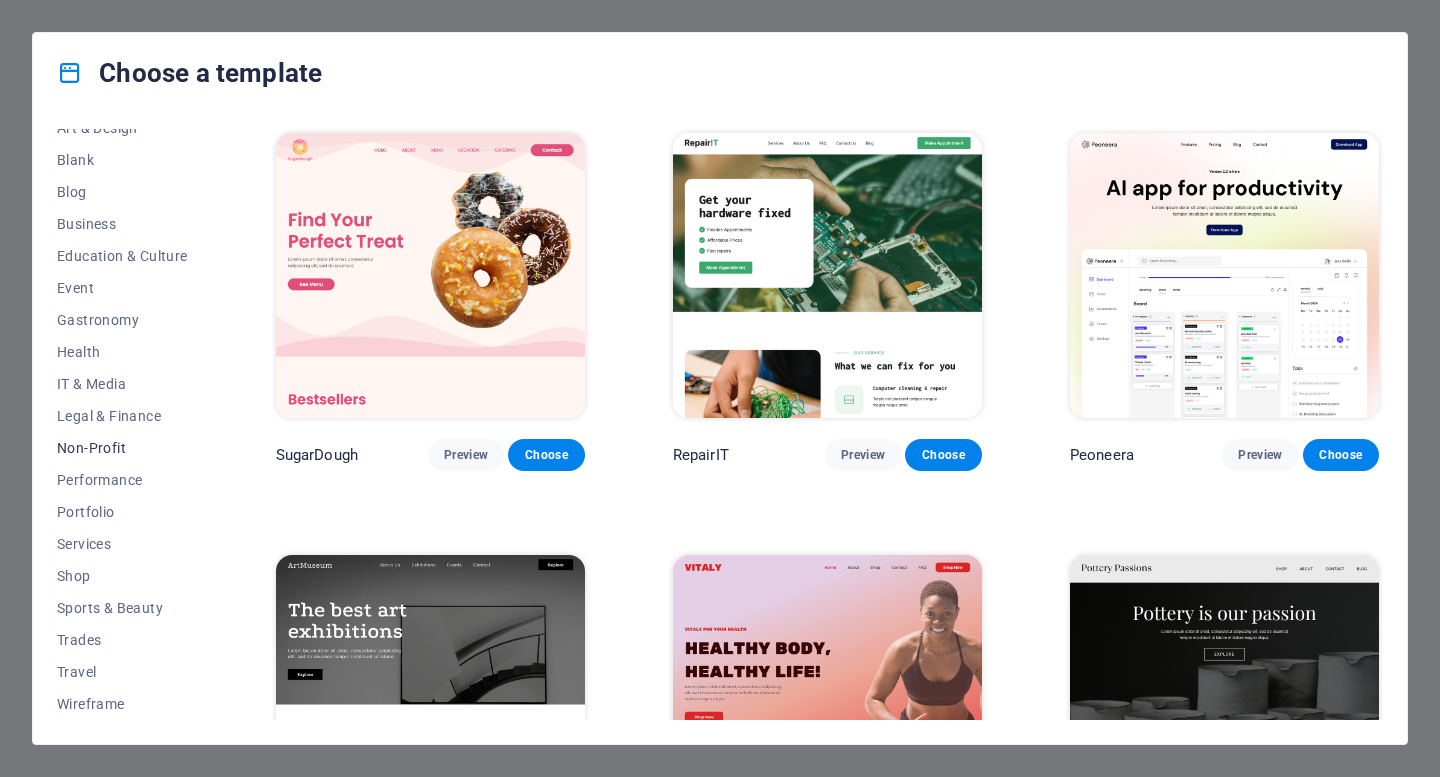 click on "Non-Profit" at bounding box center [122, 448] 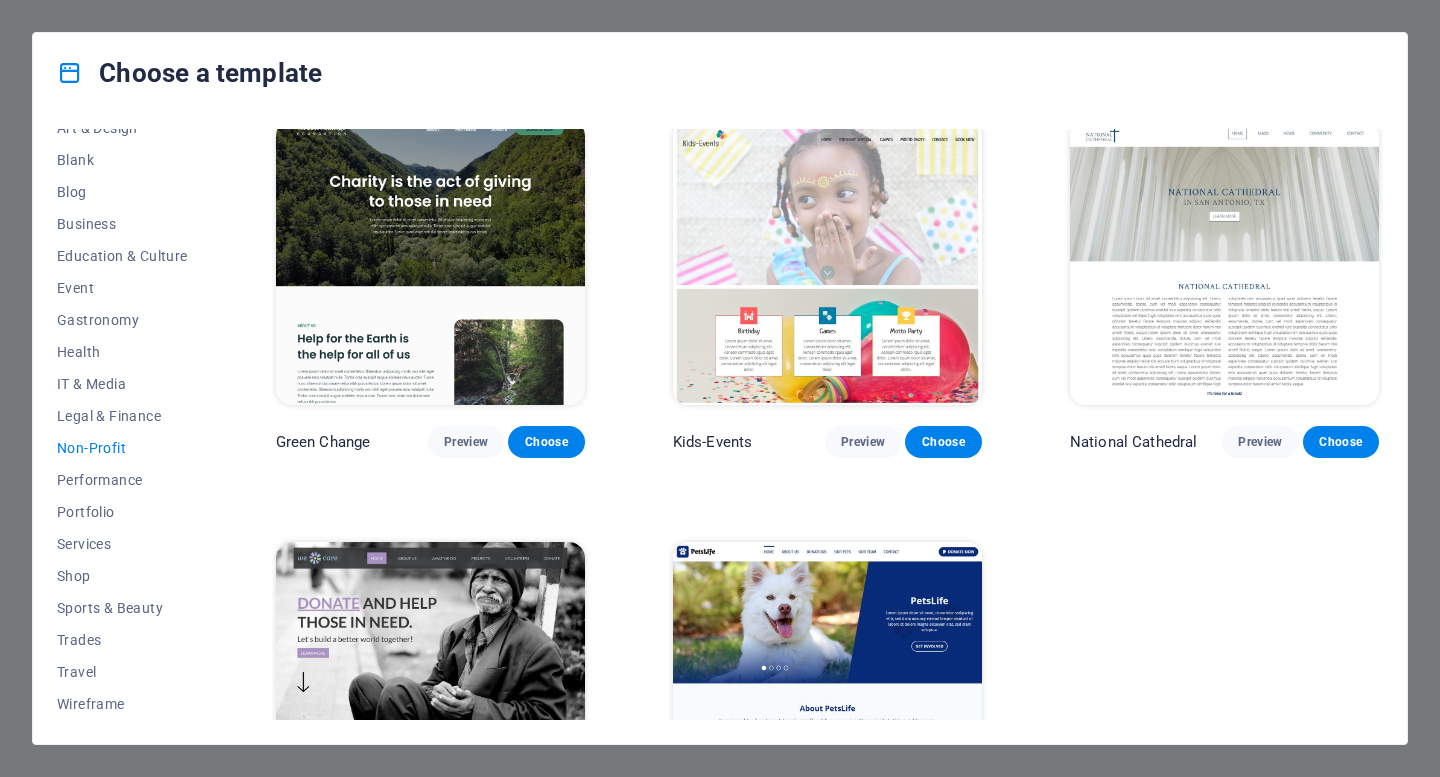scroll, scrollTop: 0, scrollLeft: 0, axis: both 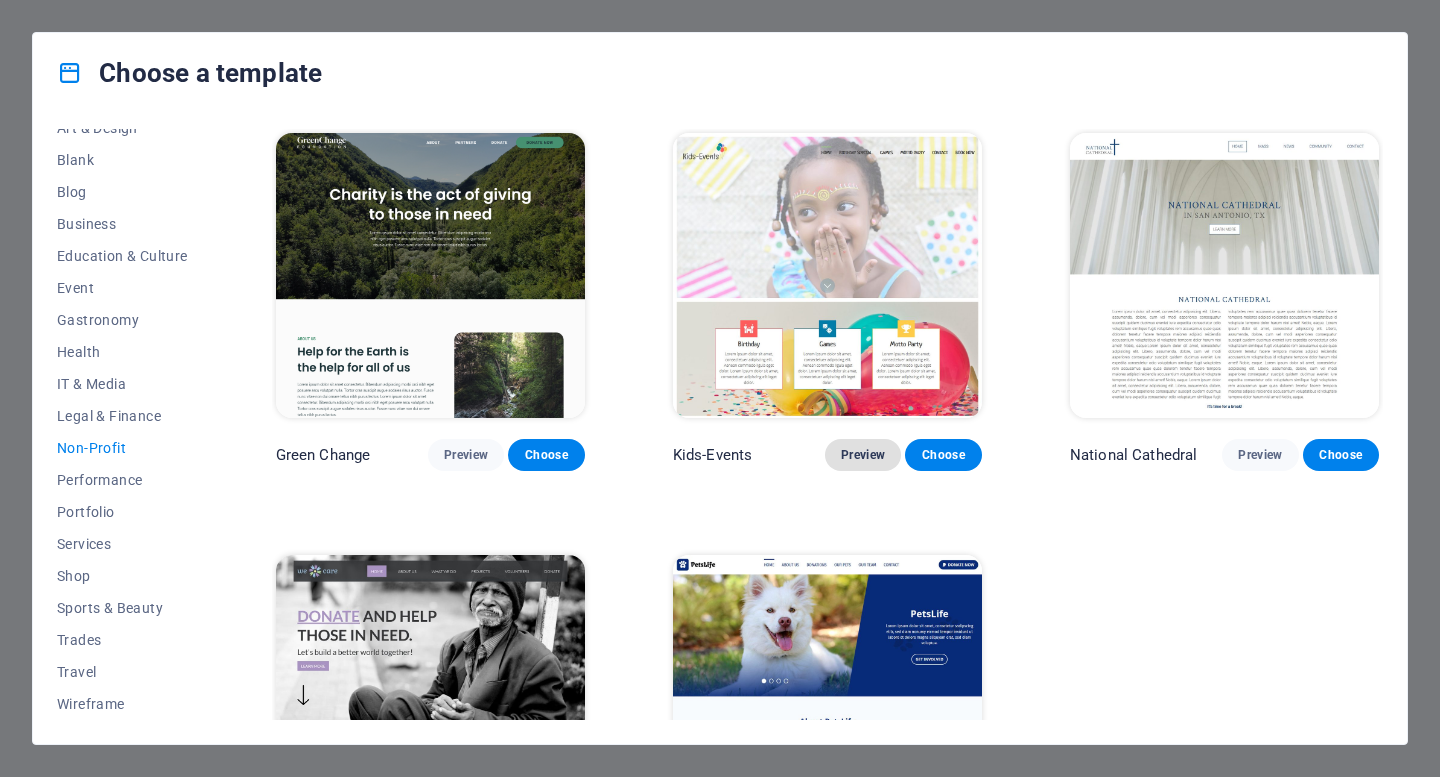click on "Preview" at bounding box center (863, 455) 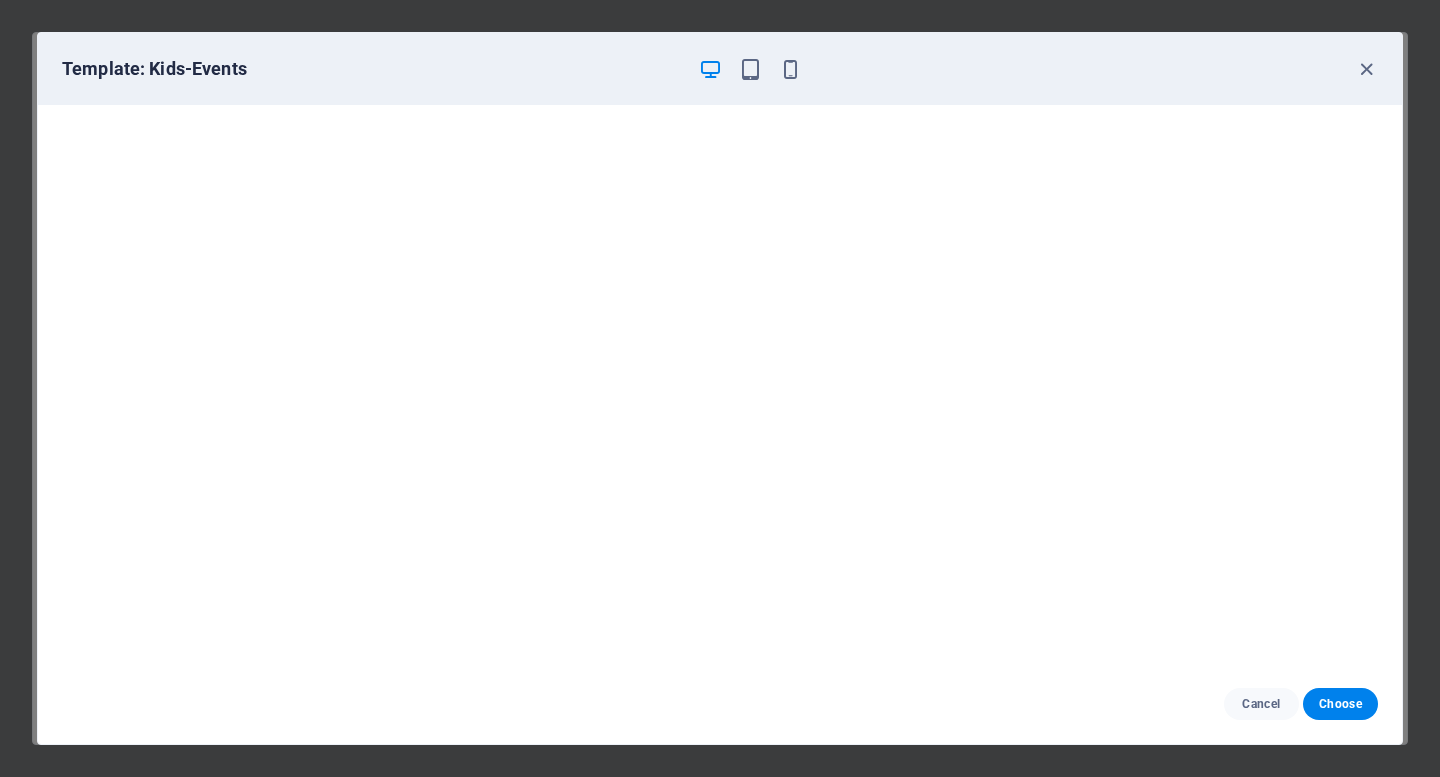 scroll, scrollTop: 4, scrollLeft: 0, axis: vertical 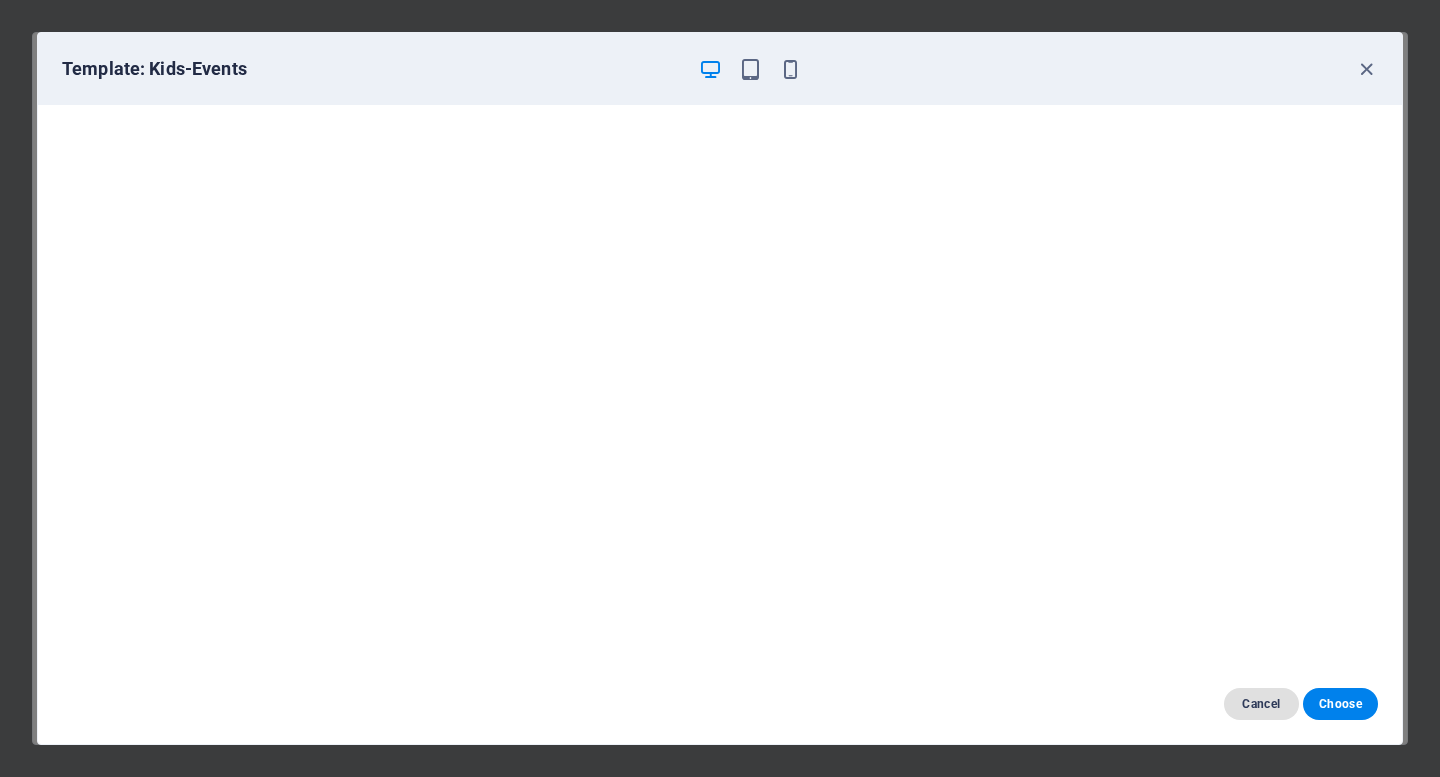 click on "Cancel" at bounding box center (1261, 704) 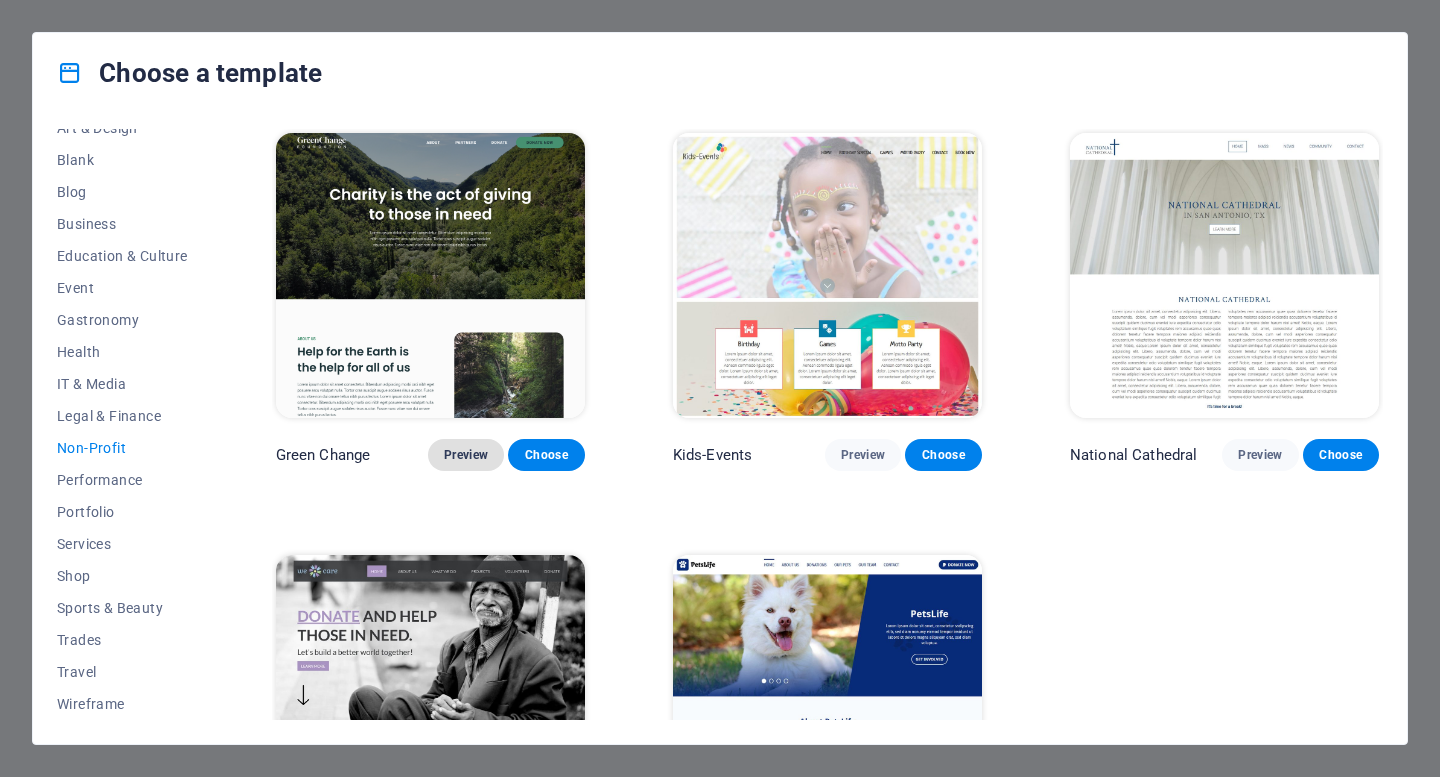 click on "Preview" at bounding box center (466, 455) 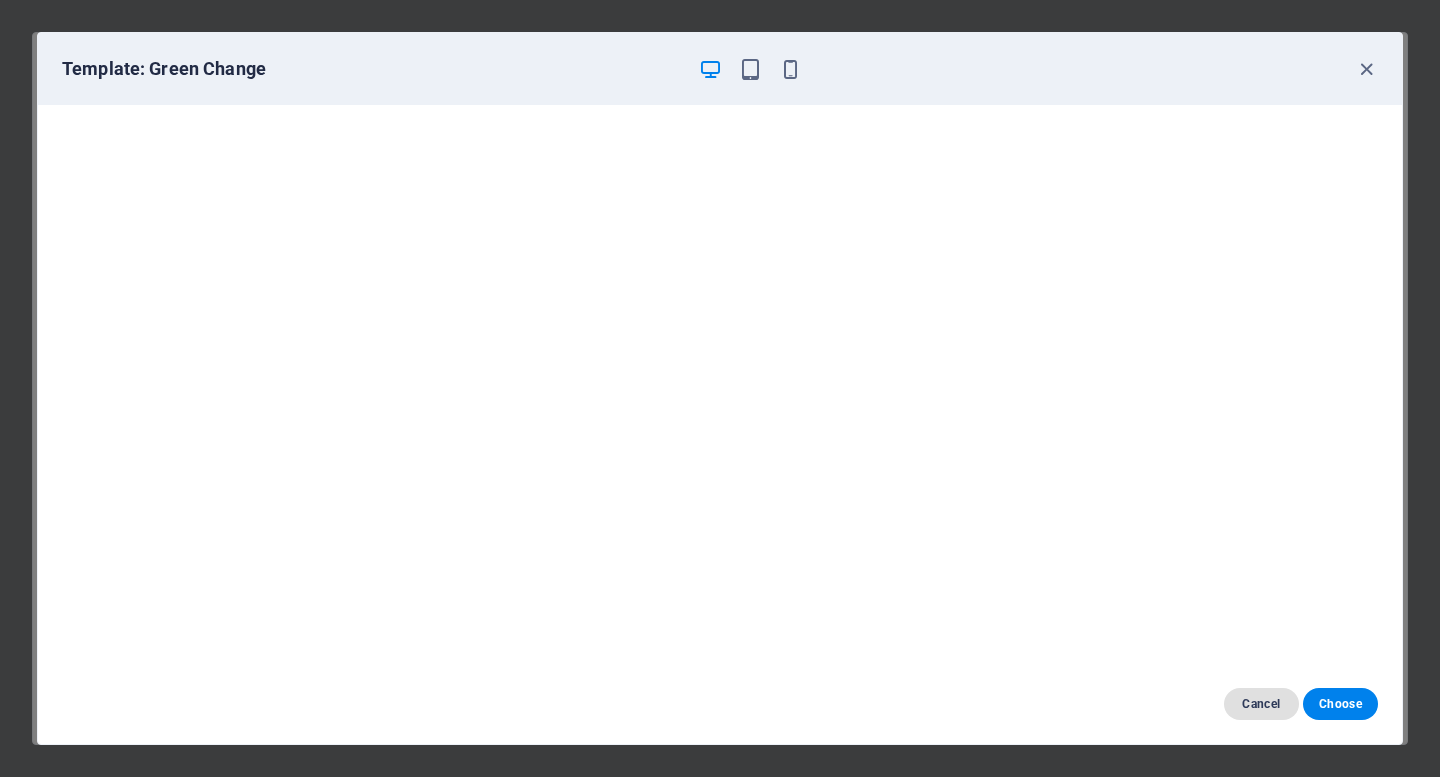 click on "Cancel" at bounding box center [1261, 704] 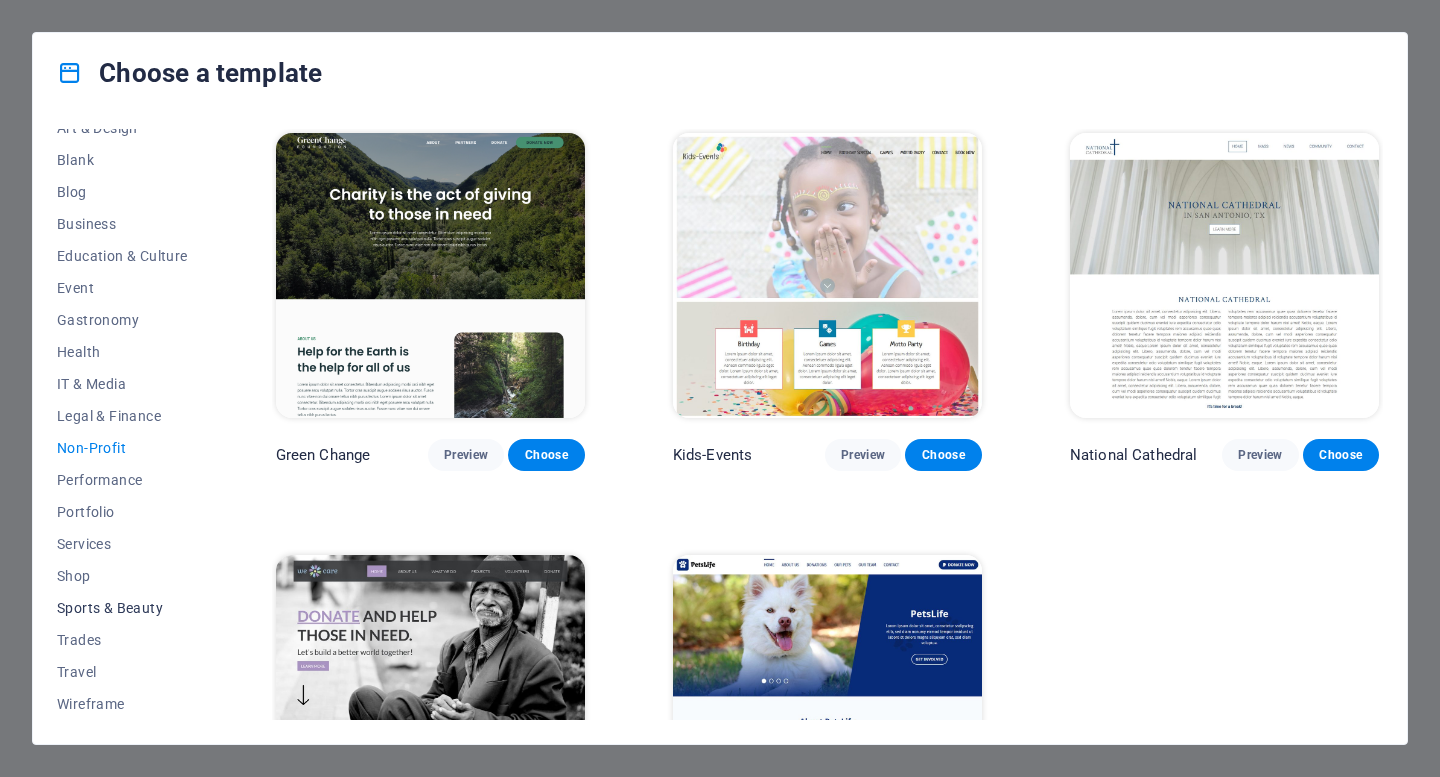 click on "Sports & Beauty" at bounding box center (122, 608) 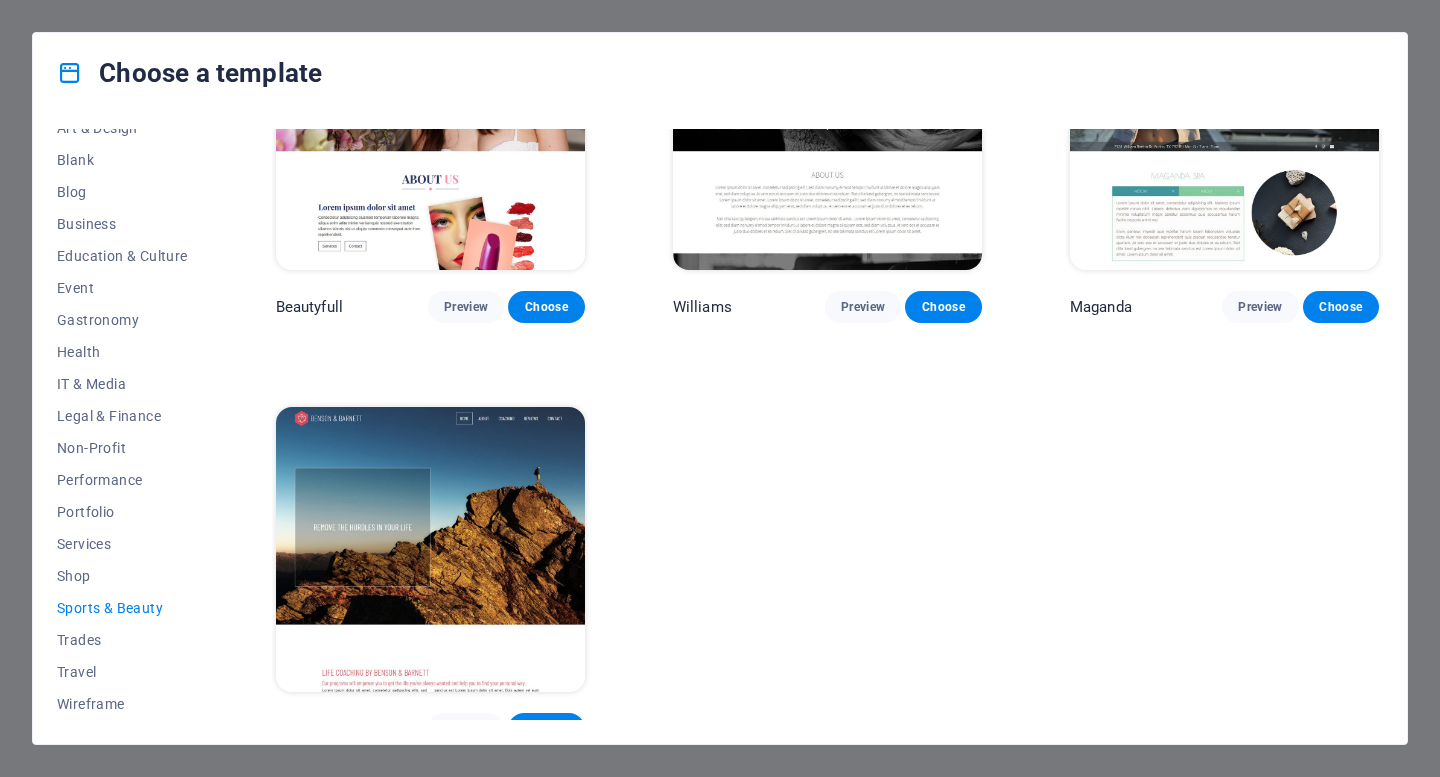 scroll, scrollTop: 1851, scrollLeft: 0, axis: vertical 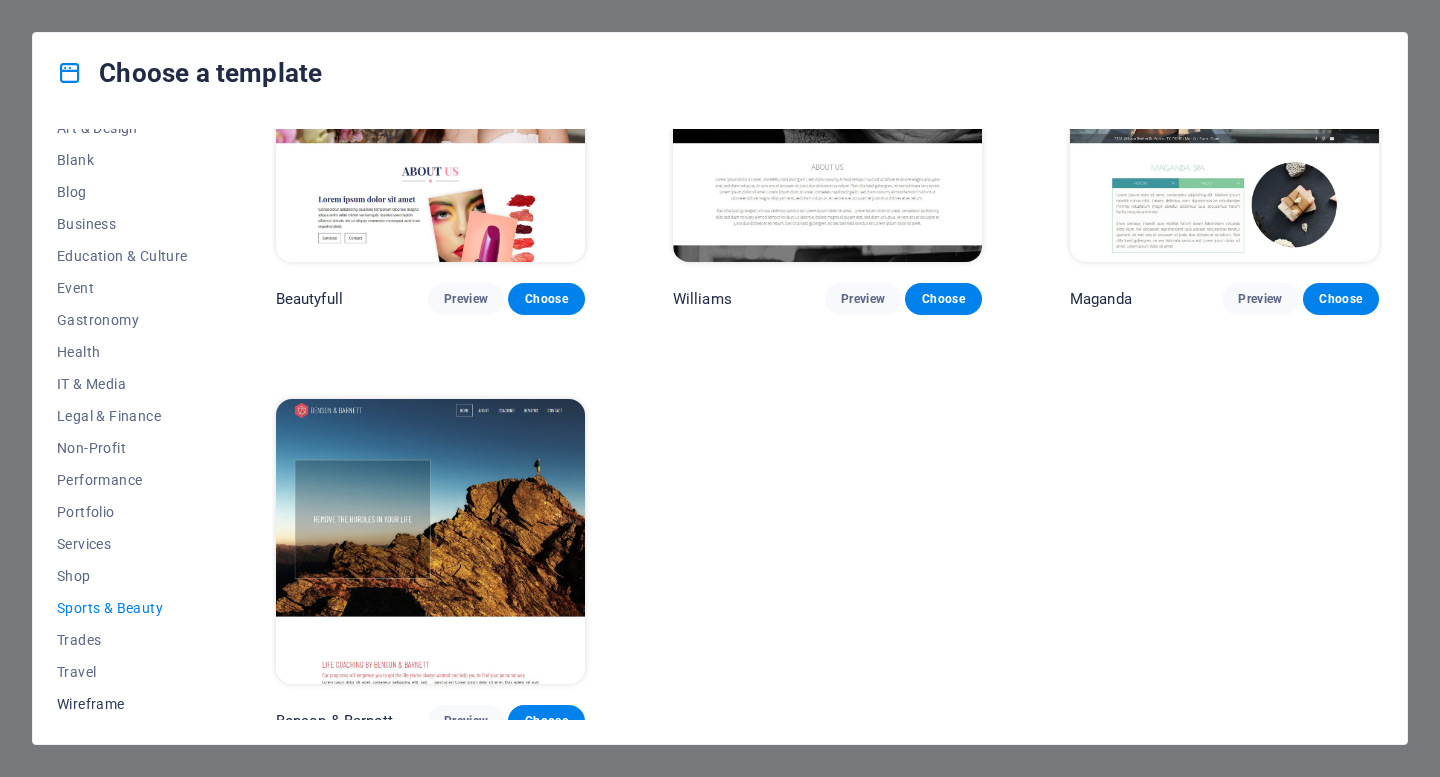 click on "Wireframe" at bounding box center [122, 704] 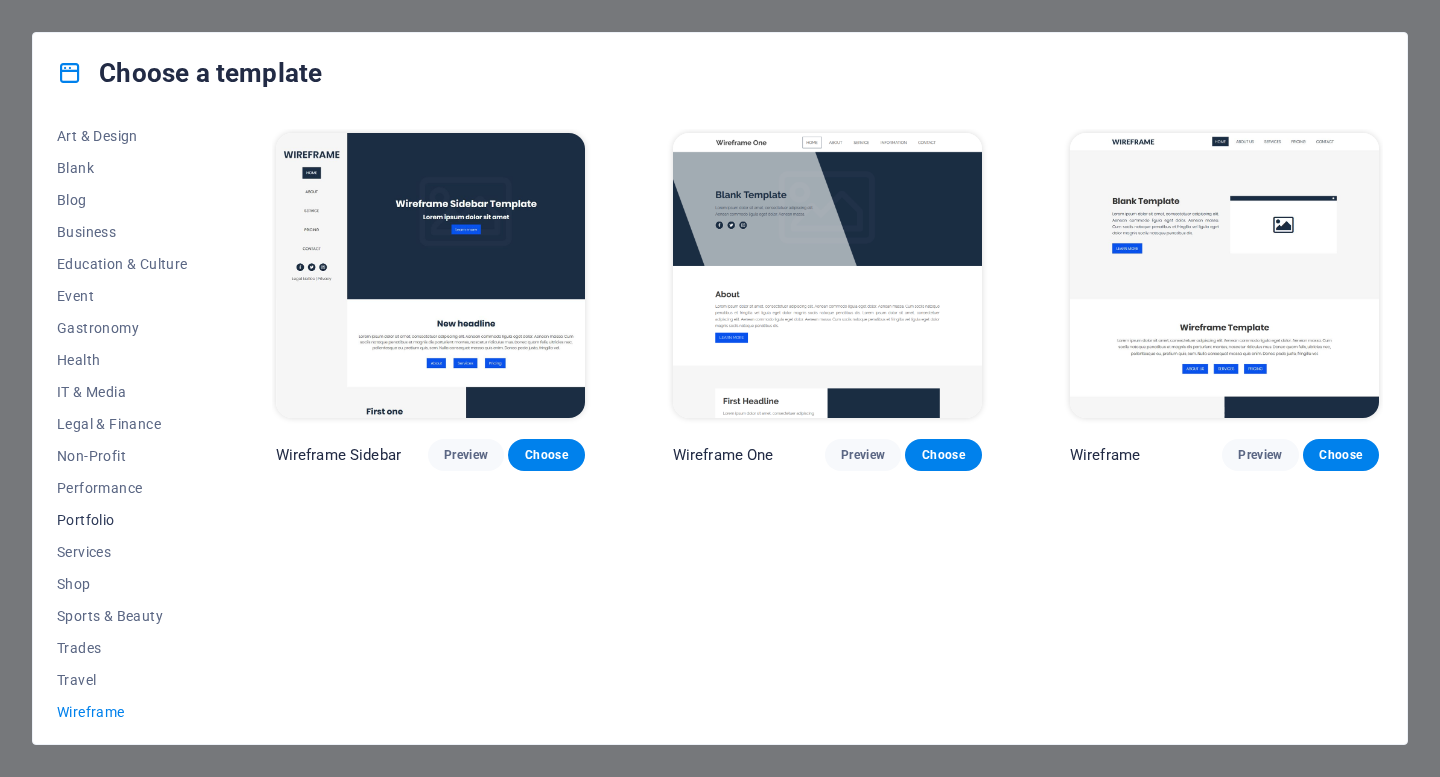 scroll, scrollTop: 241, scrollLeft: 0, axis: vertical 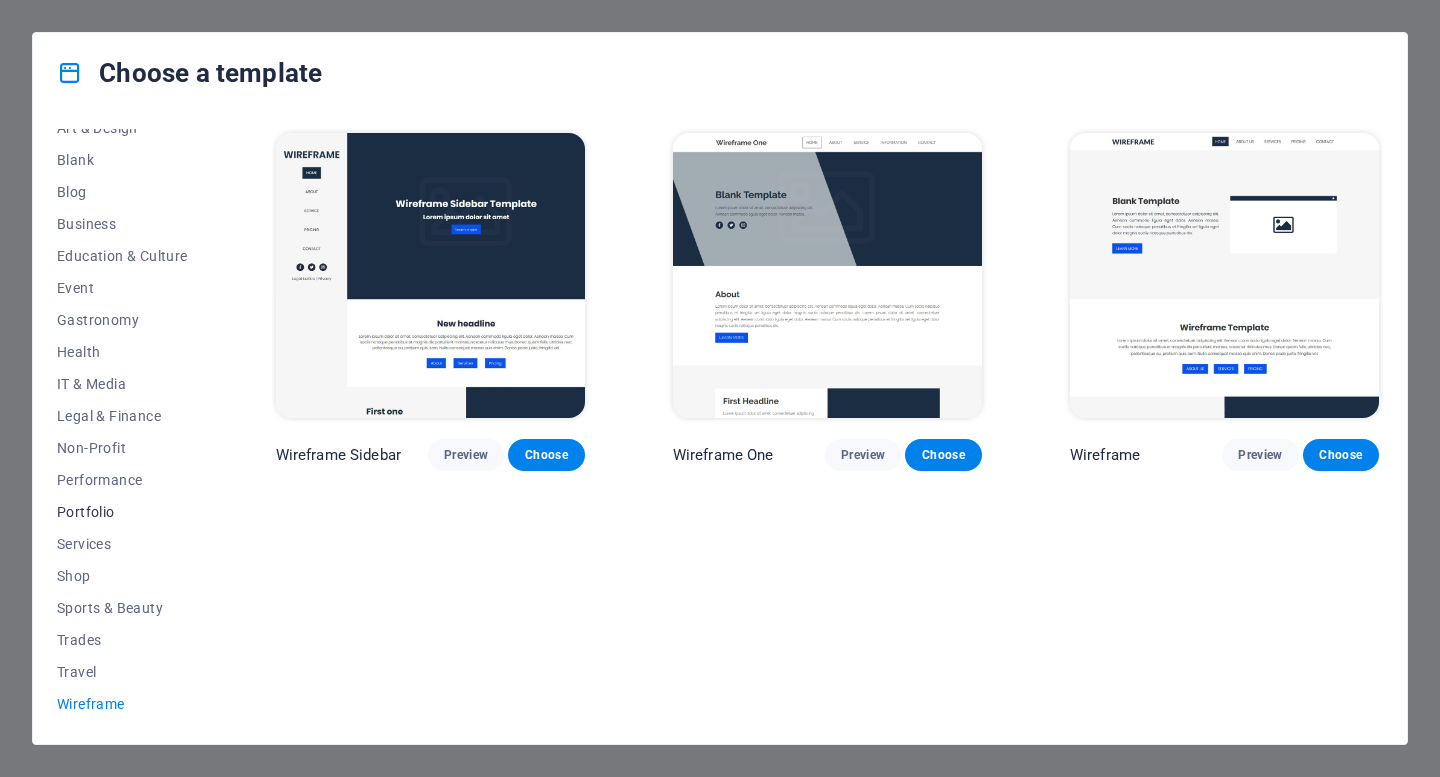 click on "Portfolio" at bounding box center [122, 512] 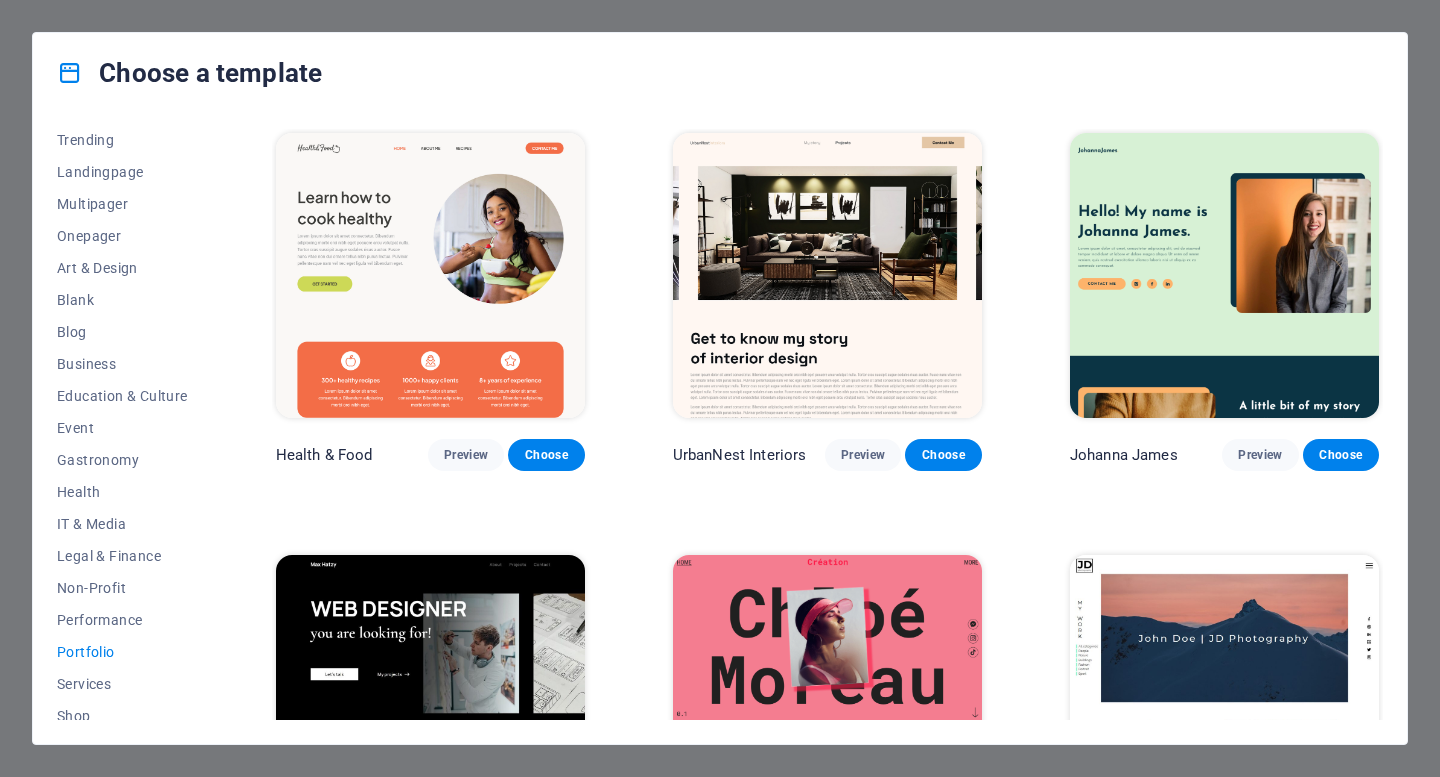 scroll, scrollTop: 0, scrollLeft: 0, axis: both 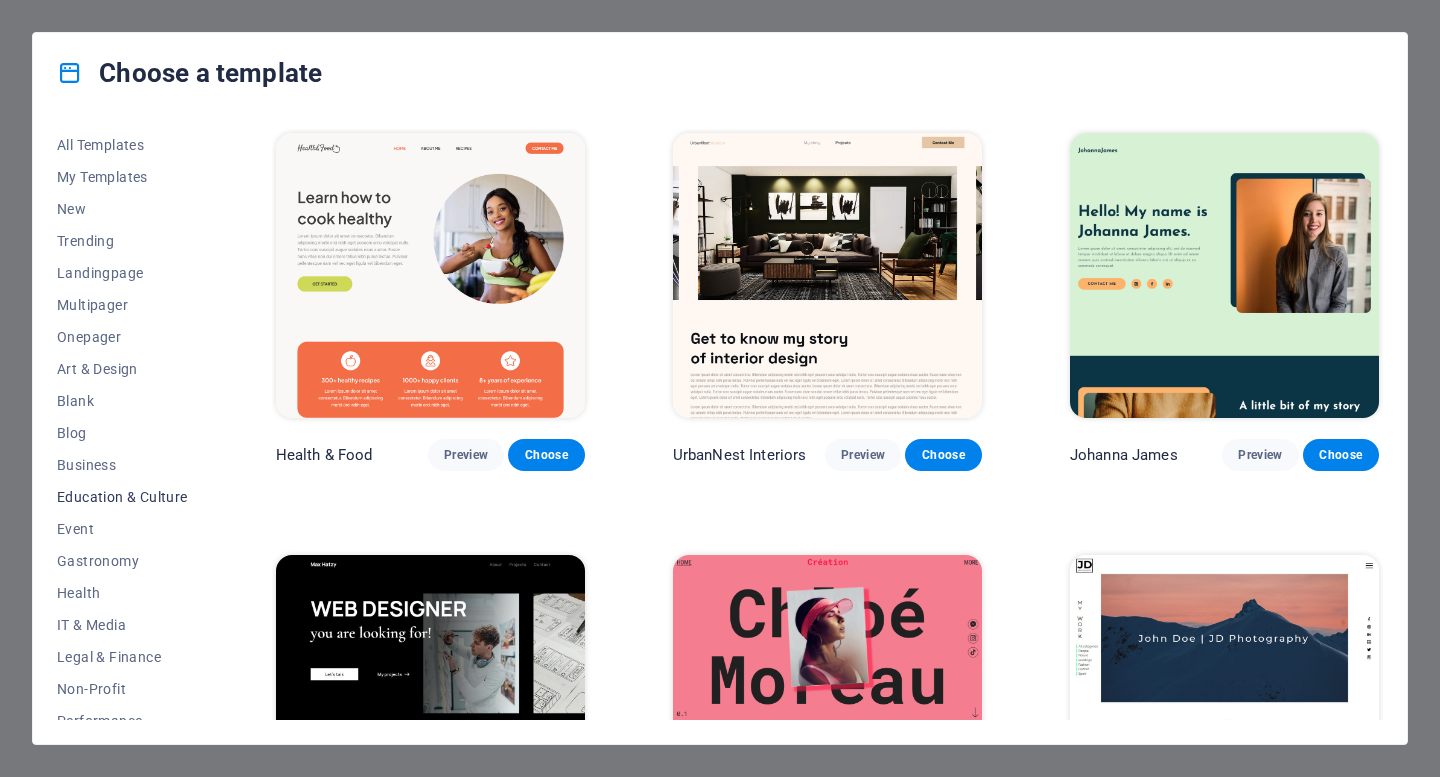 click on "Education & Culture" at bounding box center [122, 497] 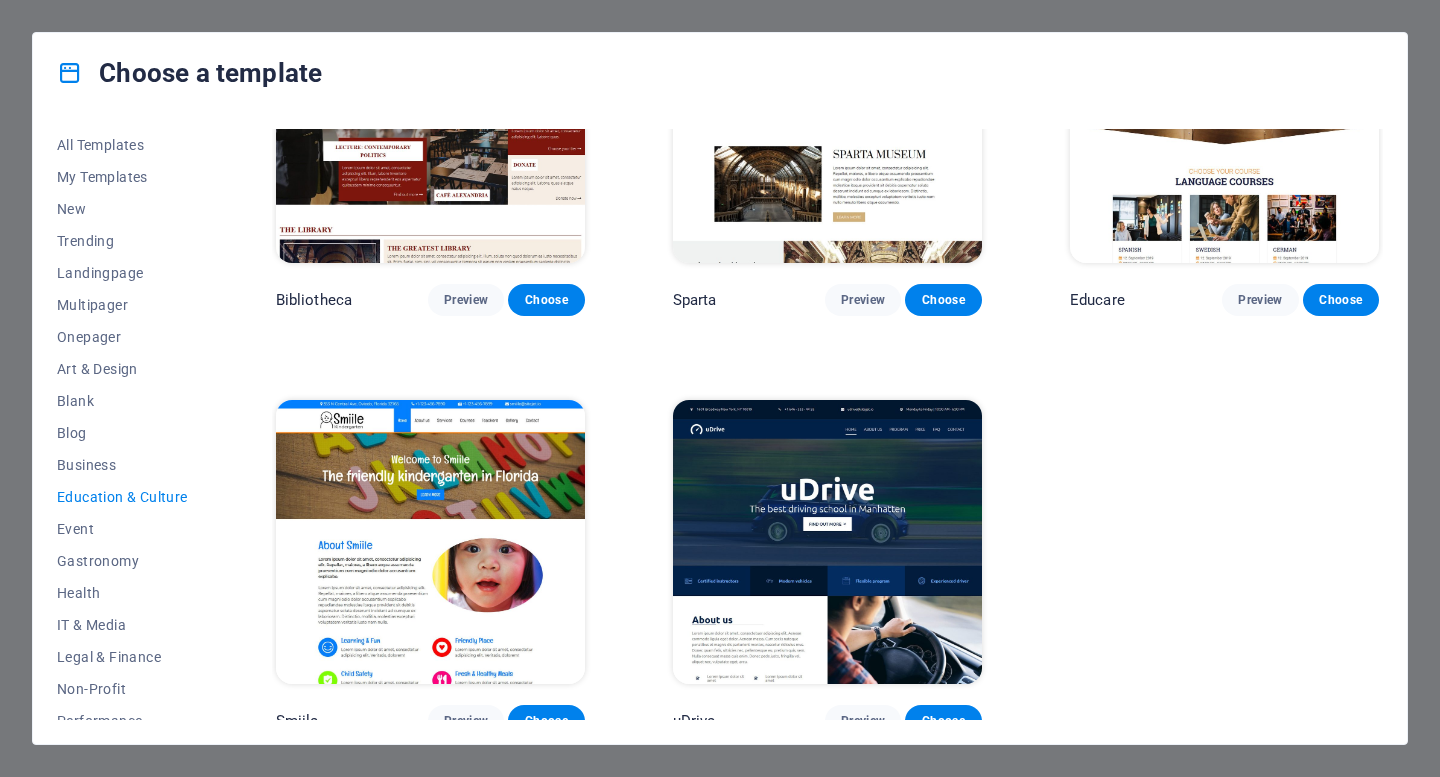 scroll, scrollTop: 586, scrollLeft: 0, axis: vertical 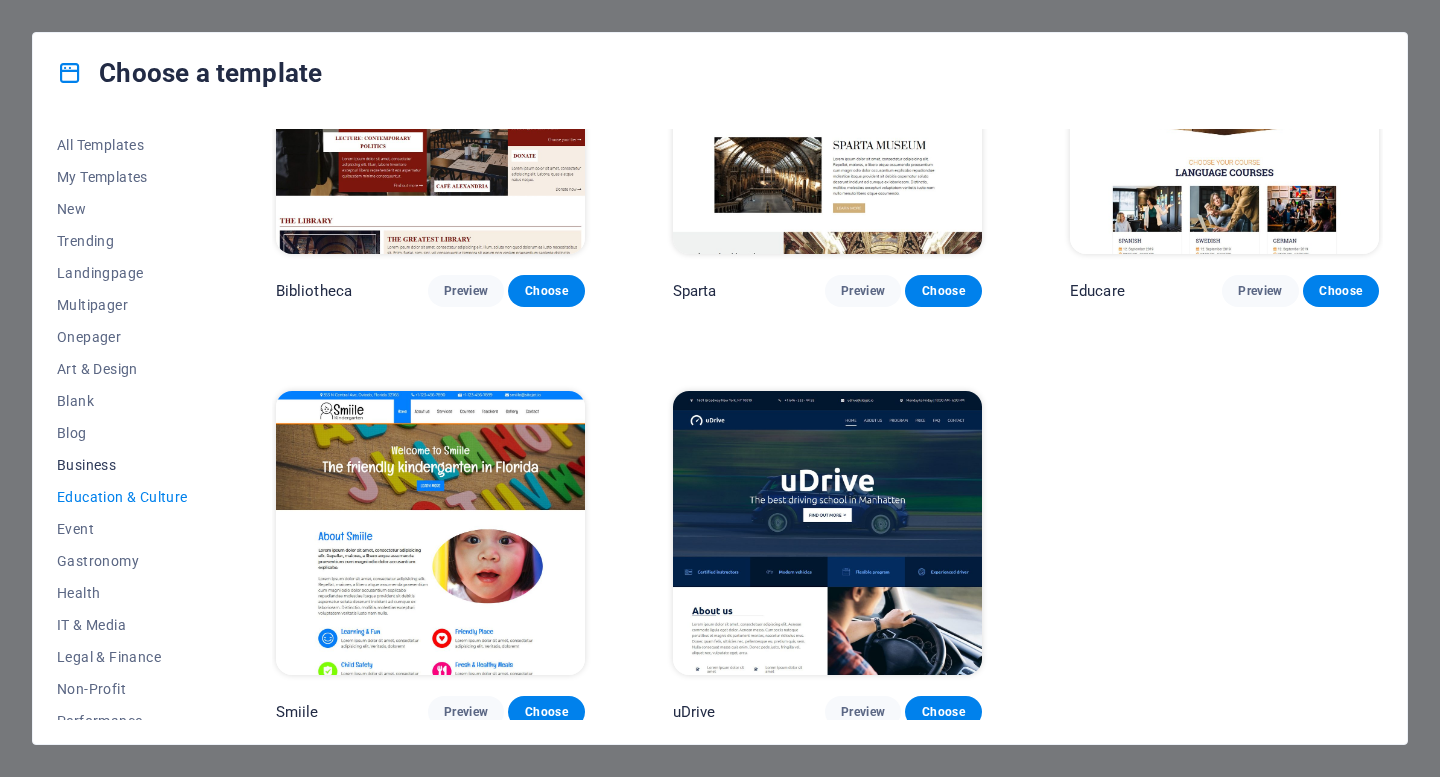click on "Business" at bounding box center [122, 465] 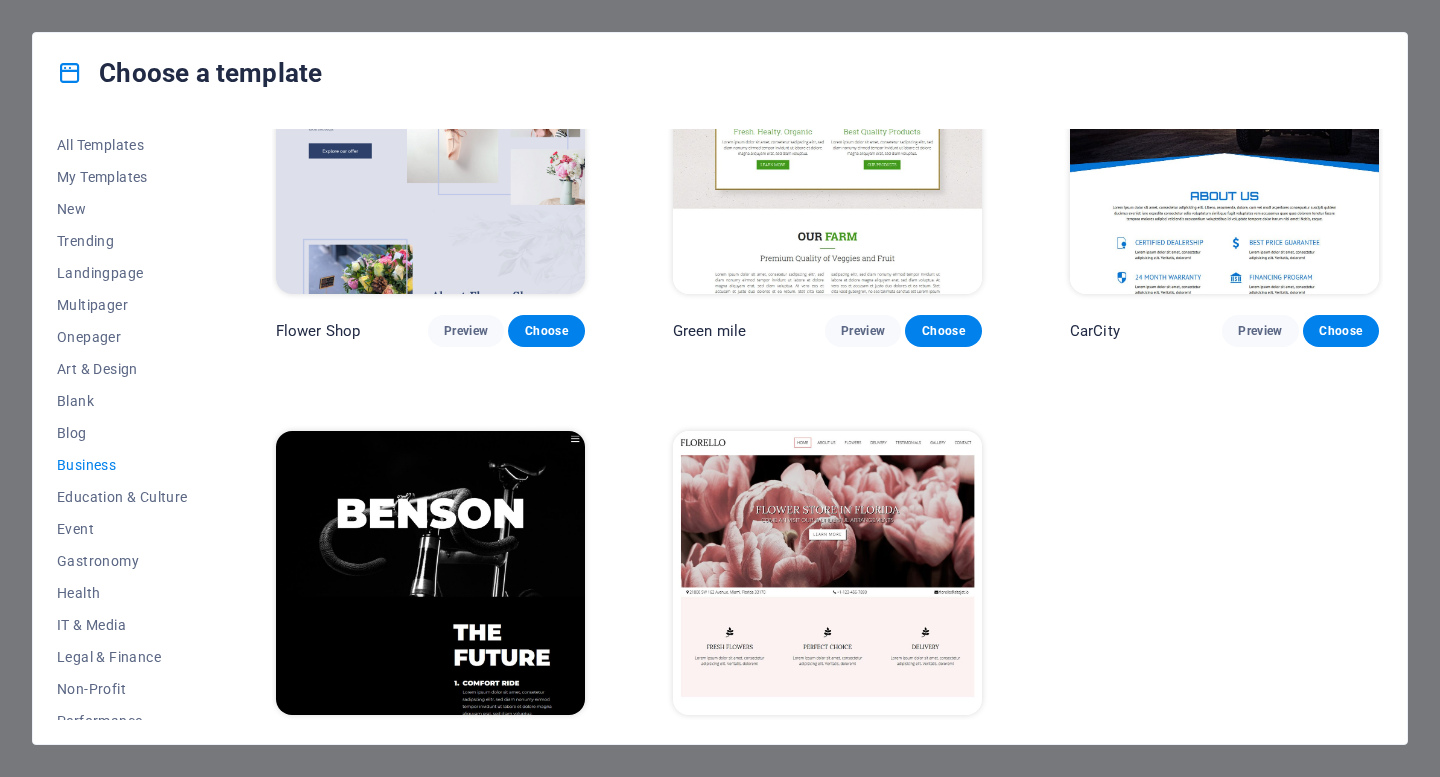 scroll, scrollTop: 586, scrollLeft: 0, axis: vertical 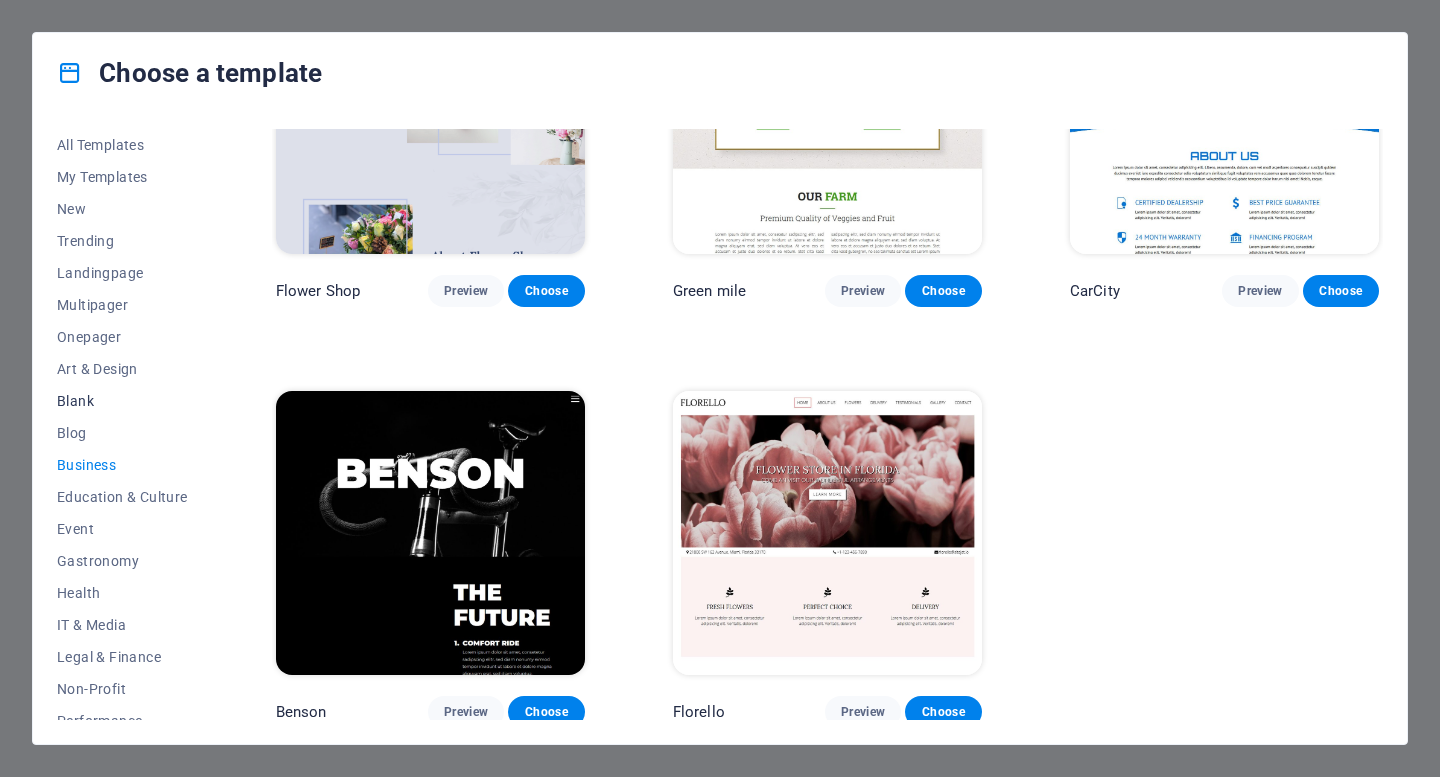click on "Blank" at bounding box center [122, 401] 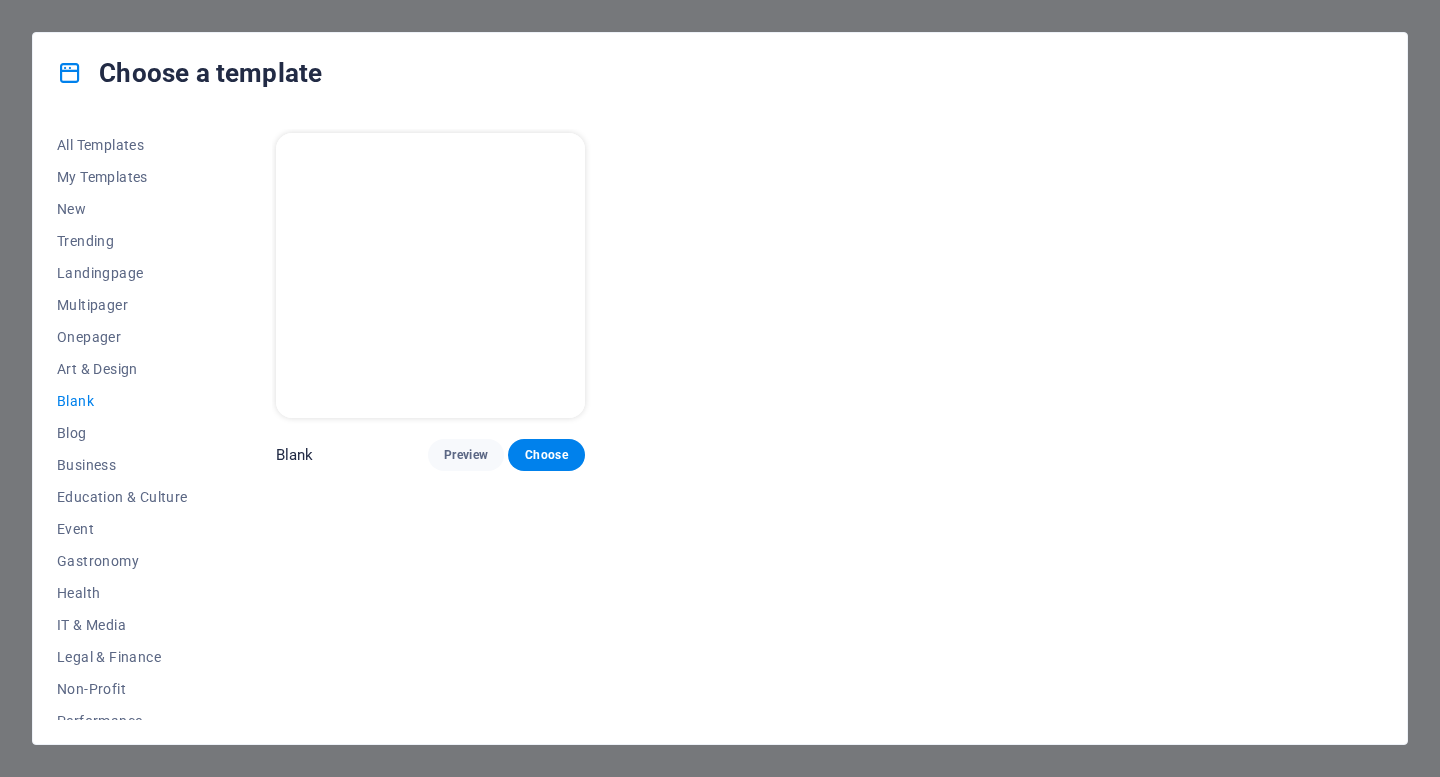 scroll, scrollTop: 0, scrollLeft: 0, axis: both 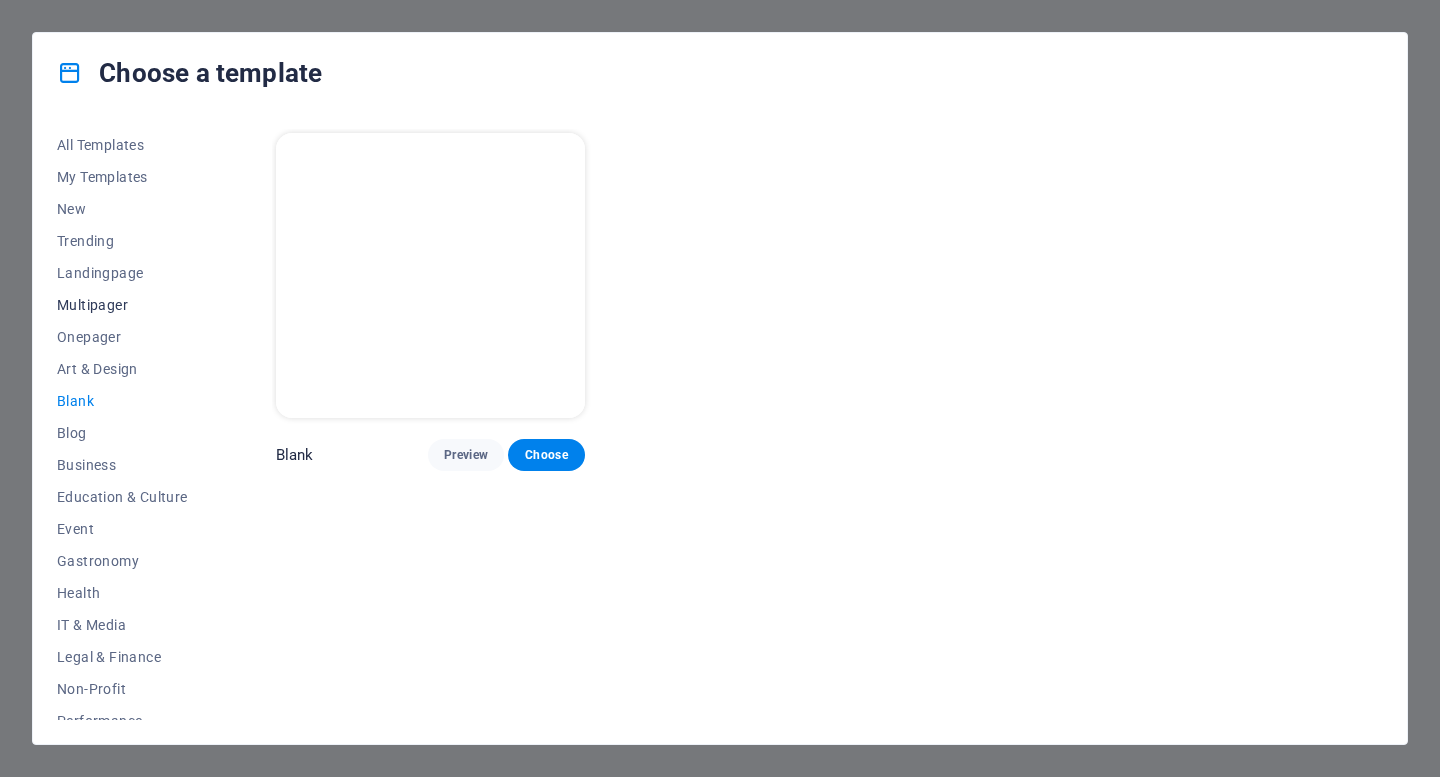 click on "Multipager" at bounding box center (122, 305) 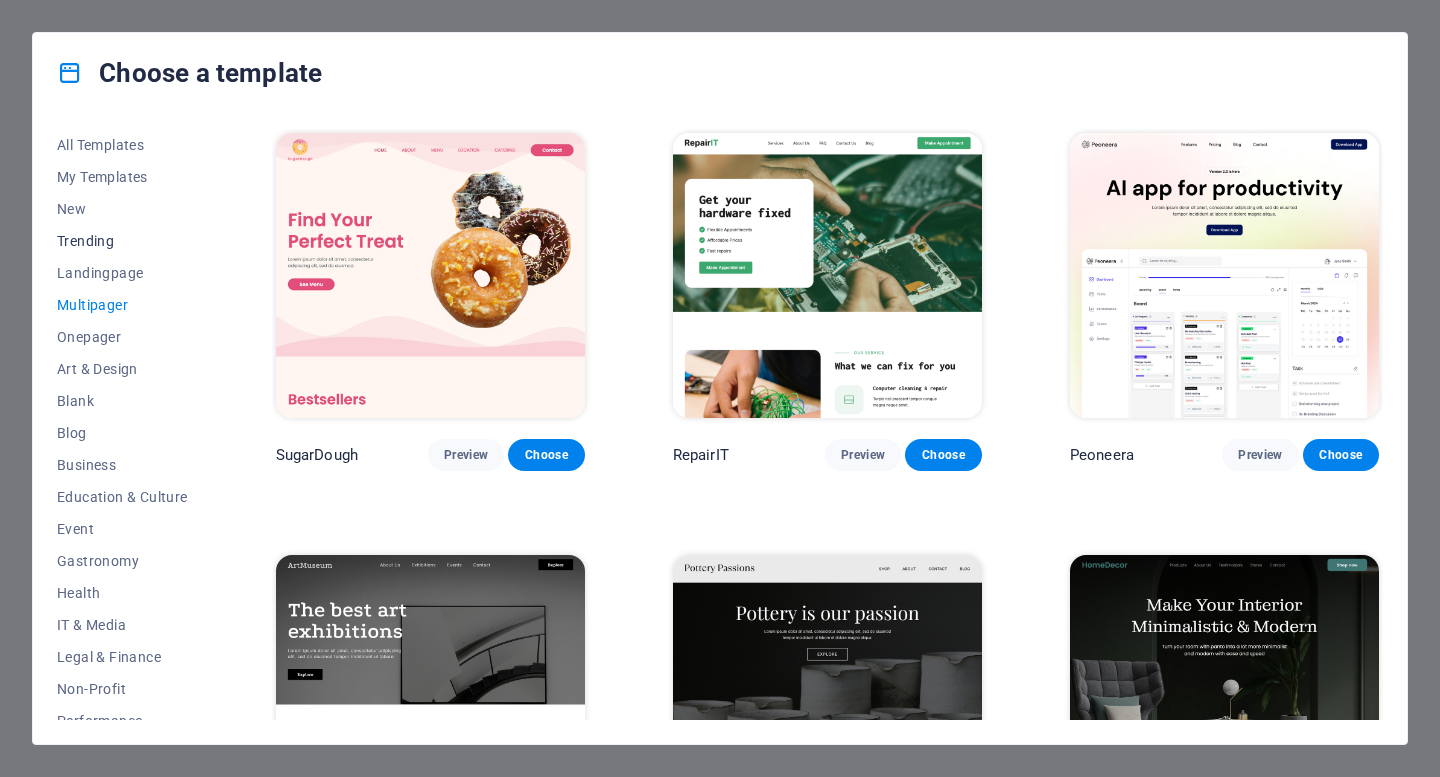 click on "Trending" at bounding box center (122, 241) 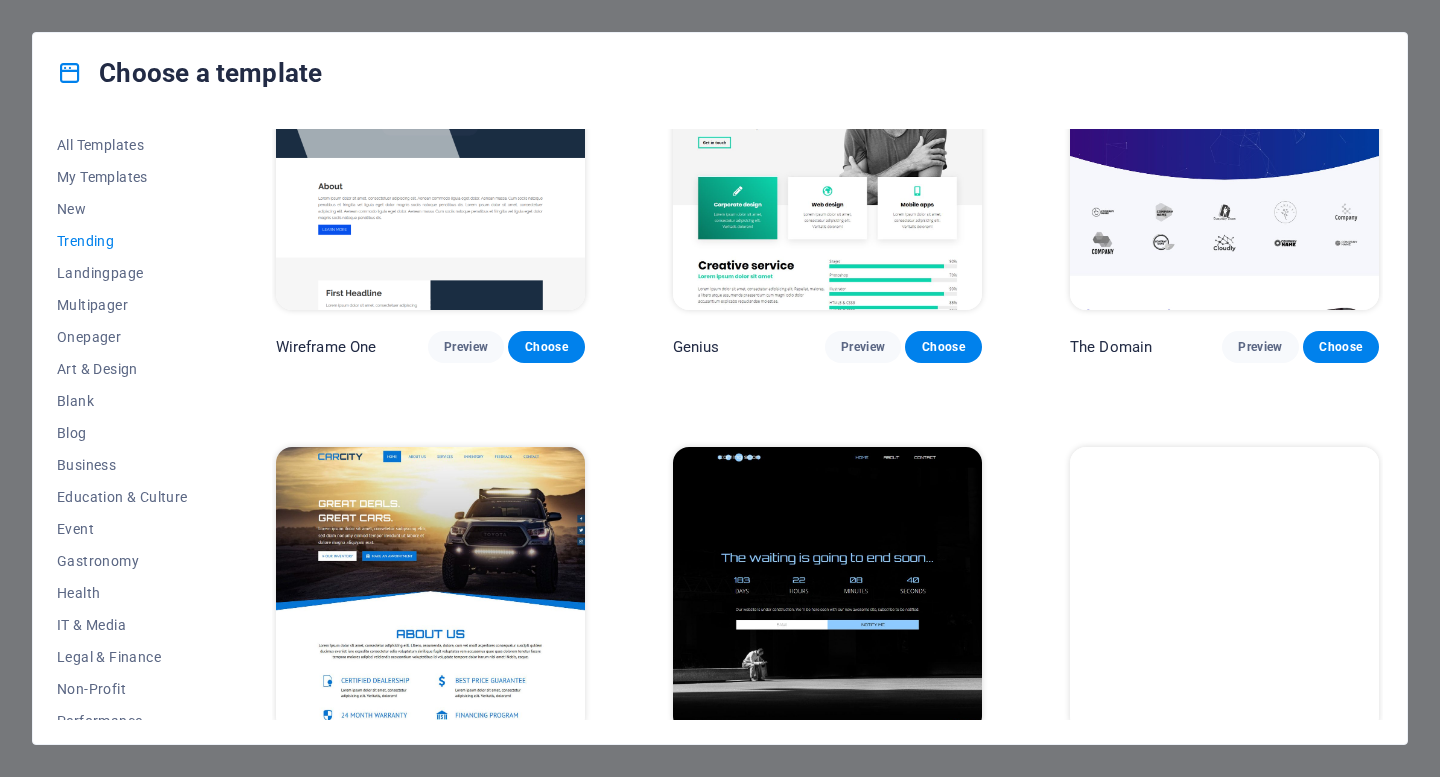 scroll, scrollTop: 1843, scrollLeft: 0, axis: vertical 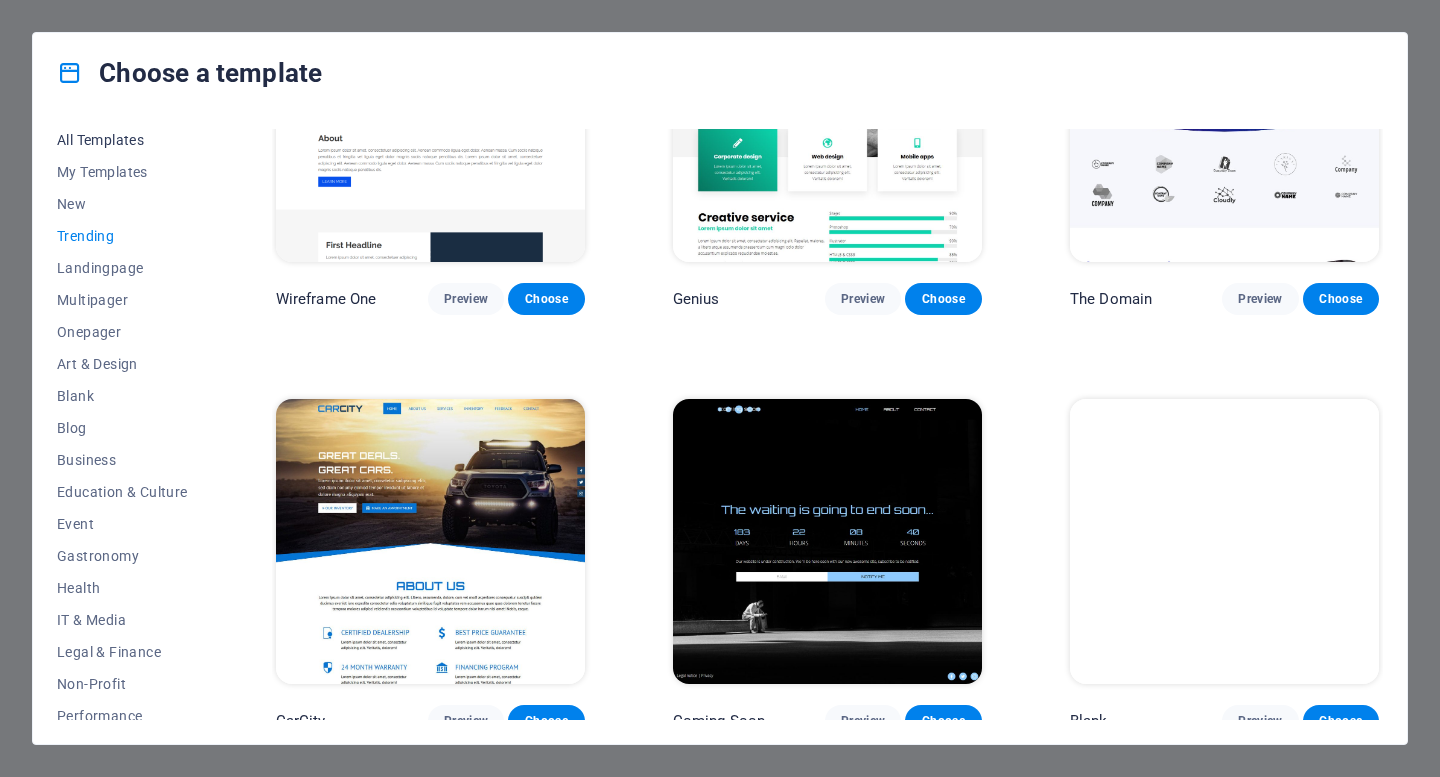 click on "All Templates" at bounding box center [122, 140] 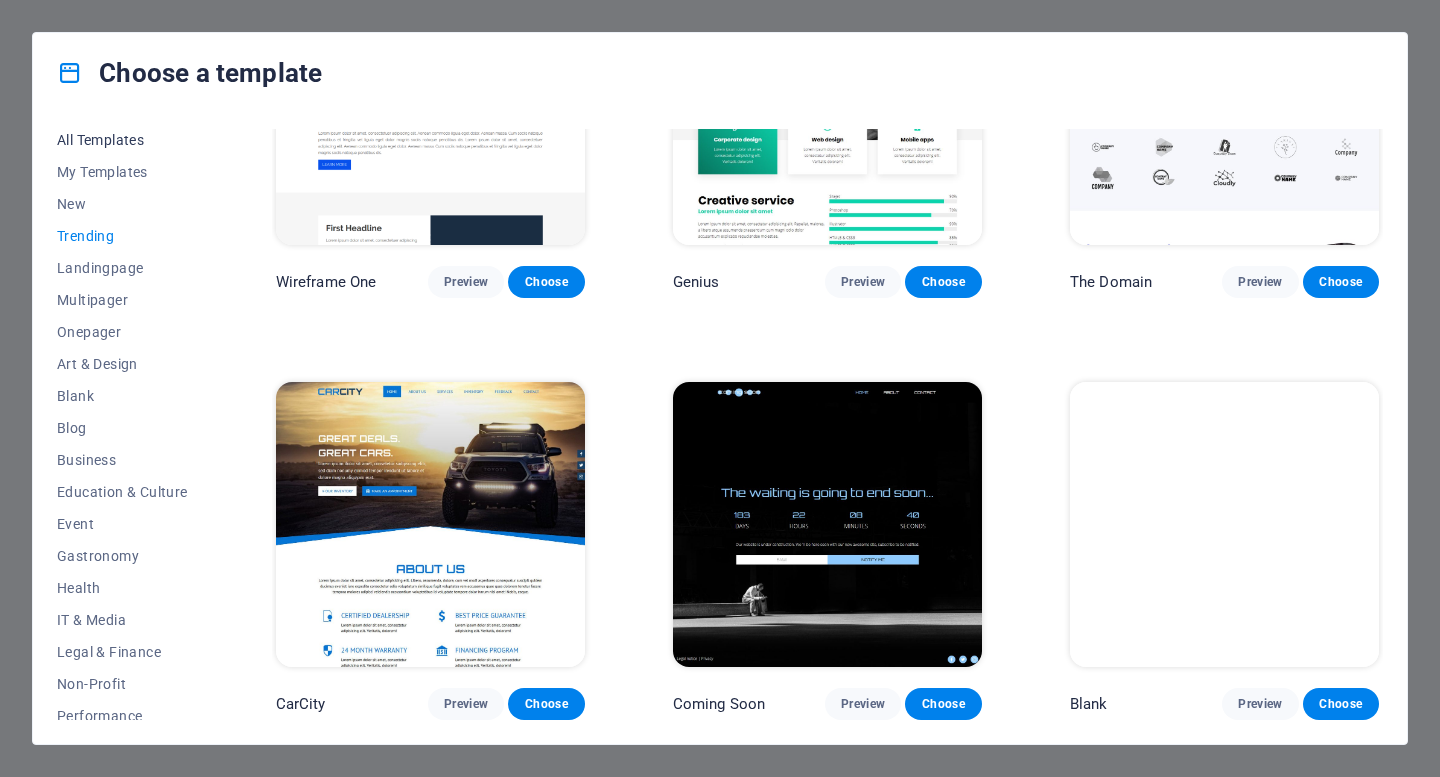 scroll, scrollTop: 6, scrollLeft: 0, axis: vertical 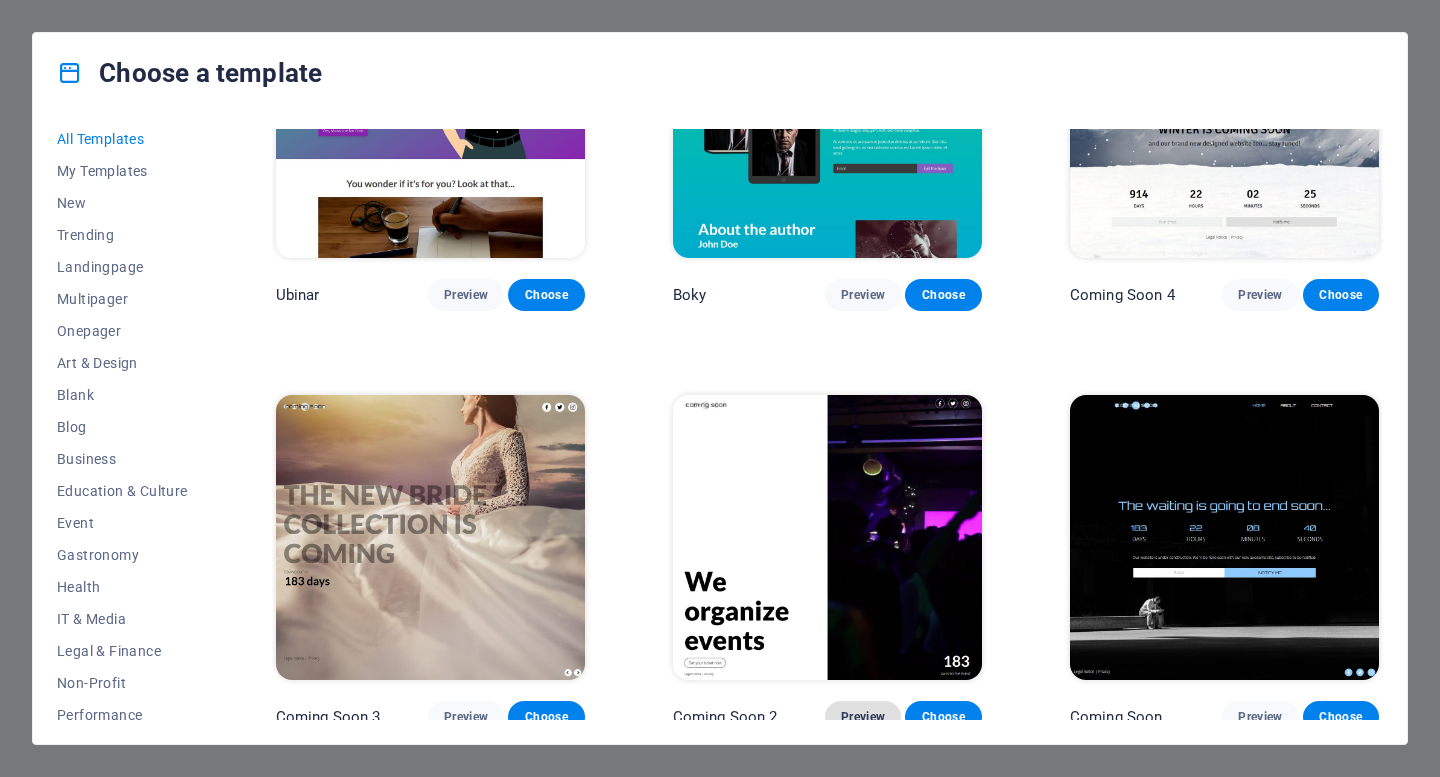 click on "Preview" at bounding box center (863, 717) 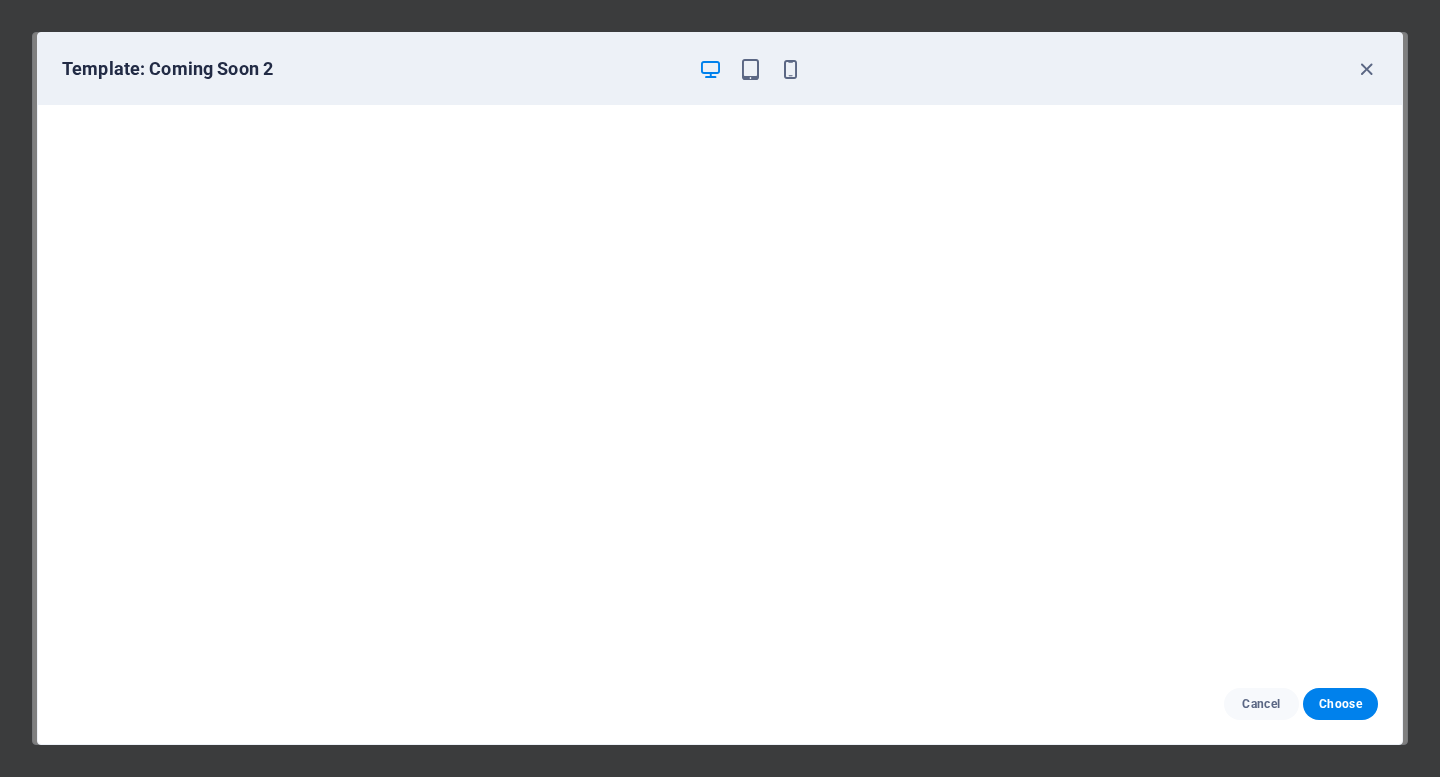scroll, scrollTop: 1, scrollLeft: 0, axis: vertical 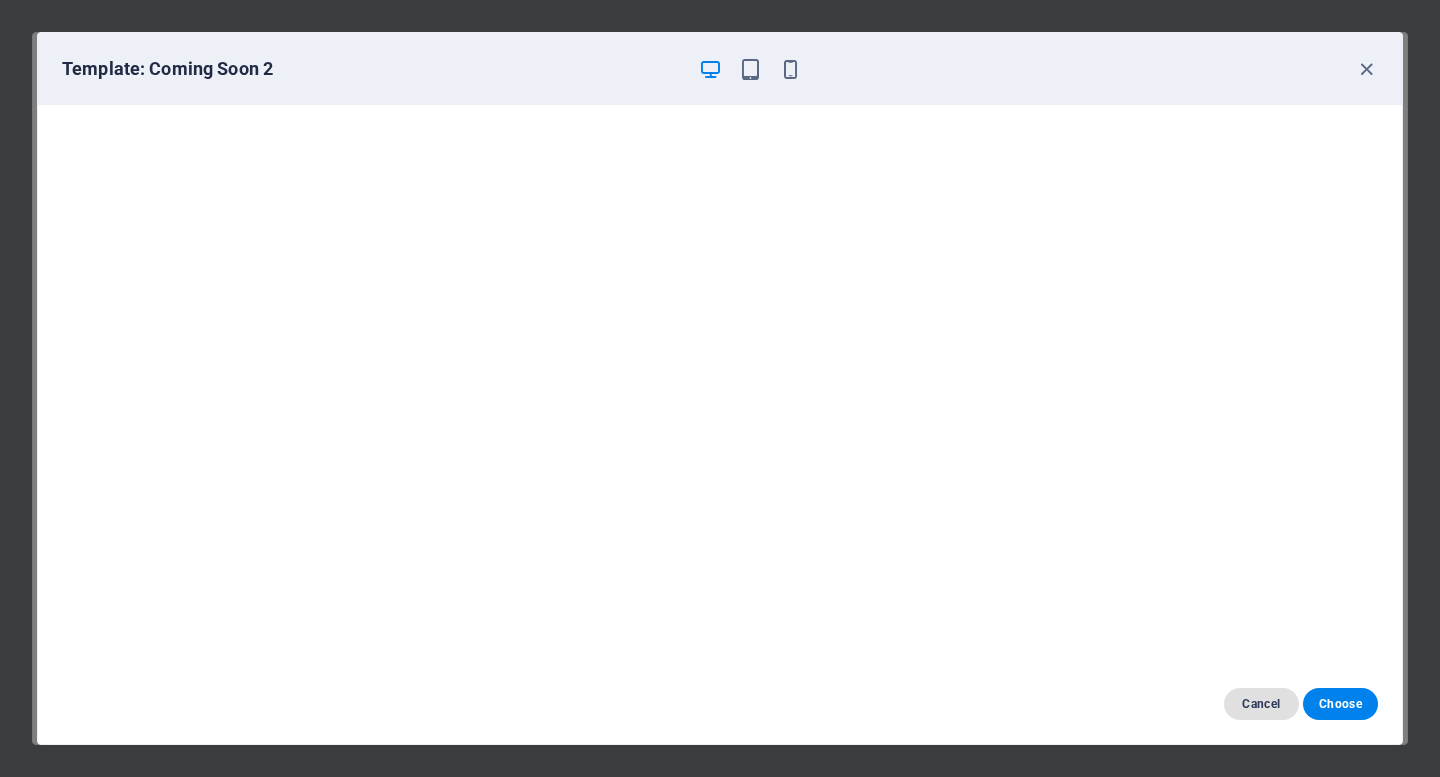 click on "Cancel" at bounding box center (1261, 704) 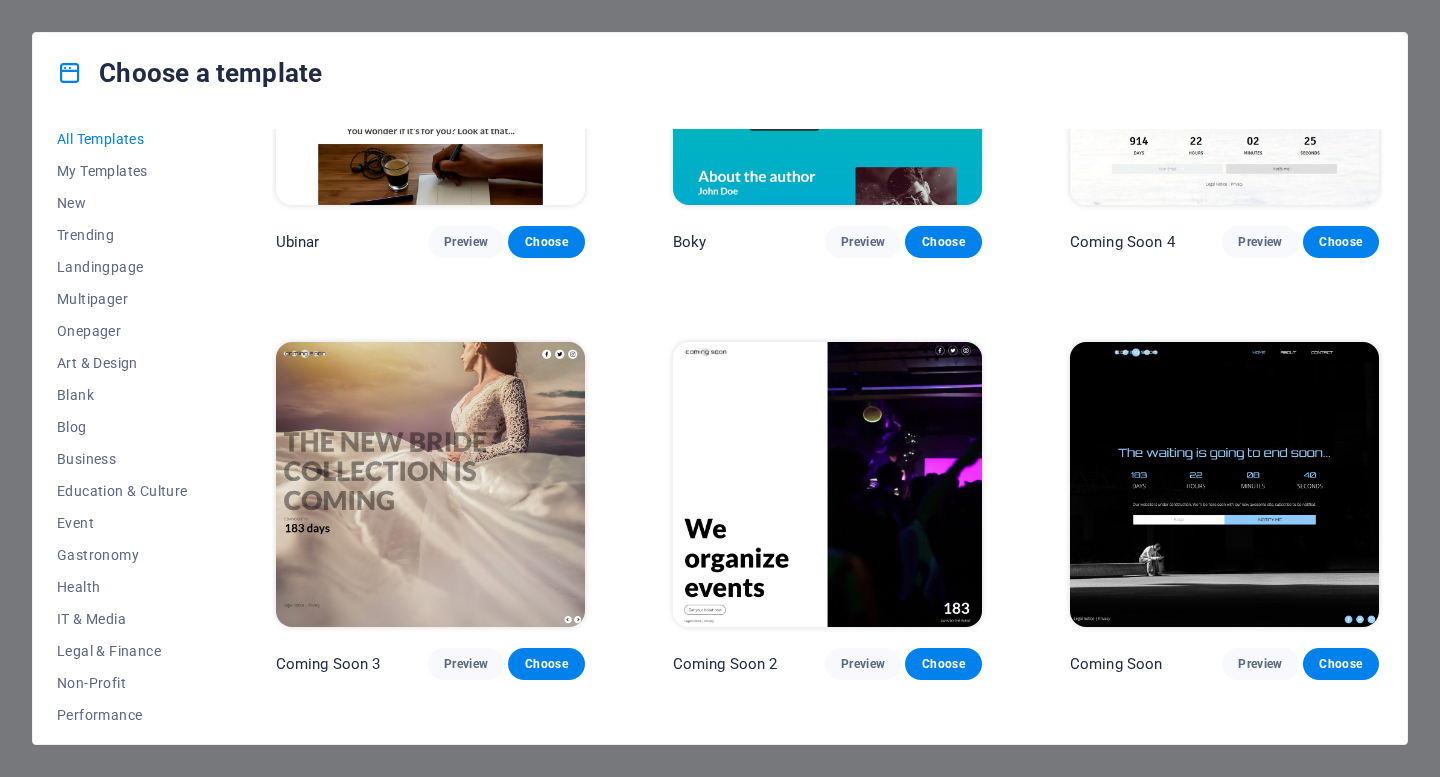 scroll, scrollTop: 23828, scrollLeft: 0, axis: vertical 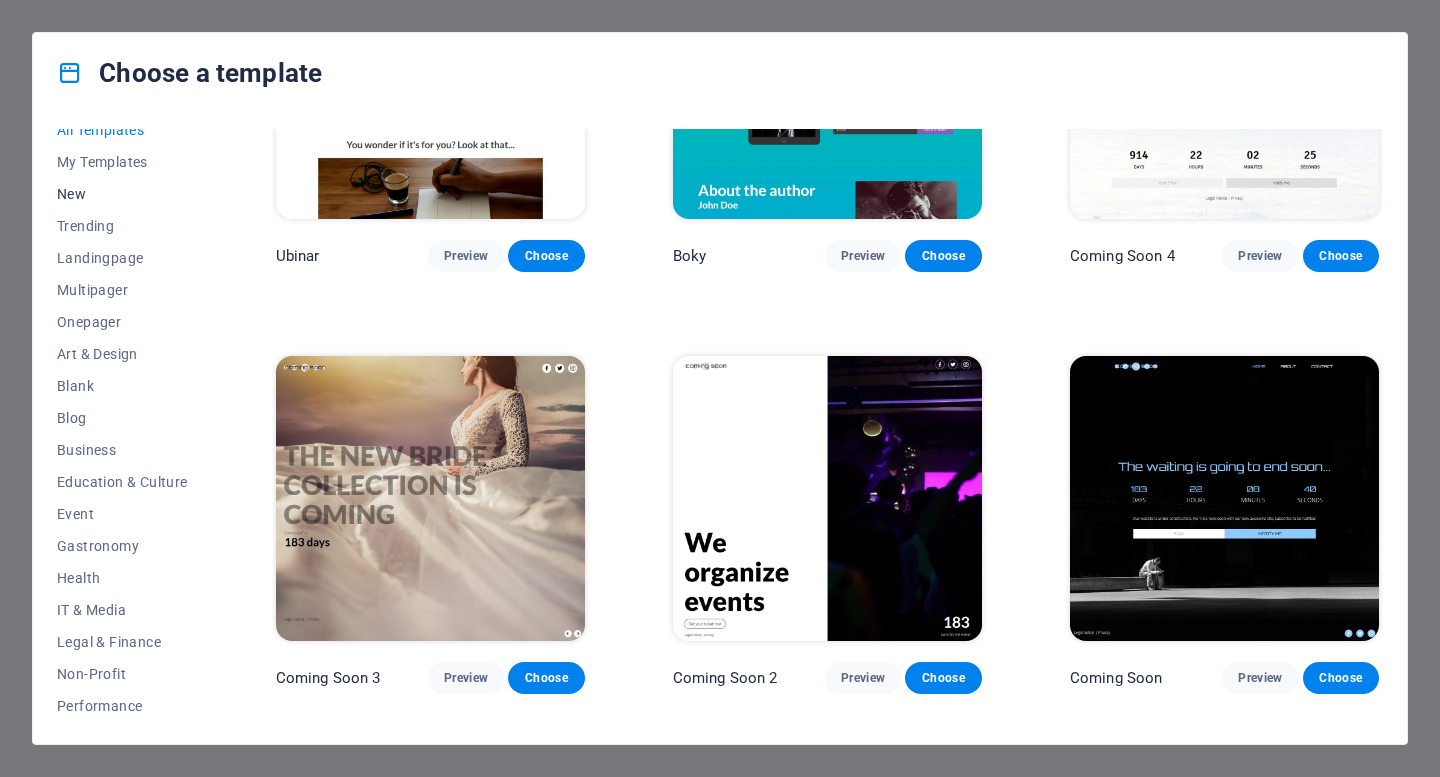 click on "New" at bounding box center (122, 194) 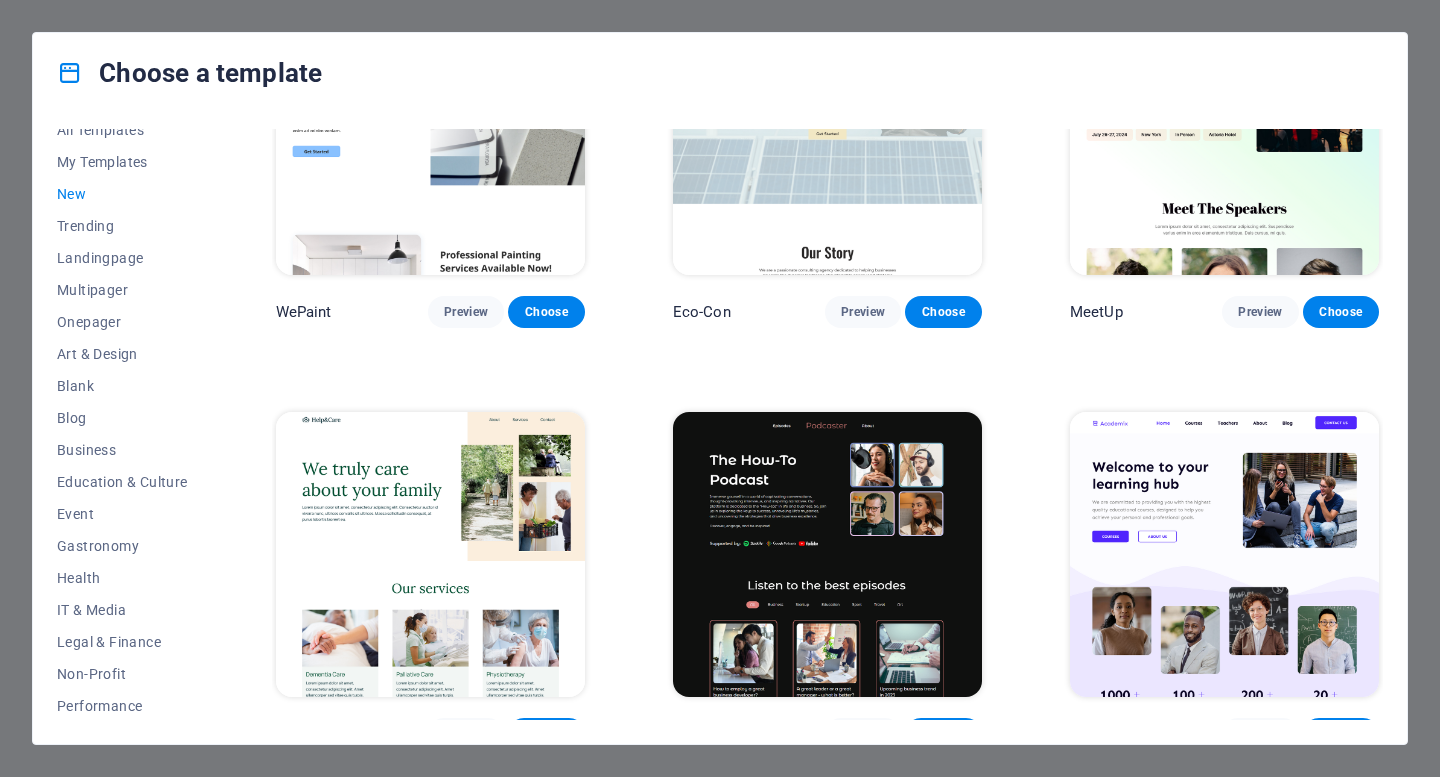 scroll, scrollTop: 1843, scrollLeft: 0, axis: vertical 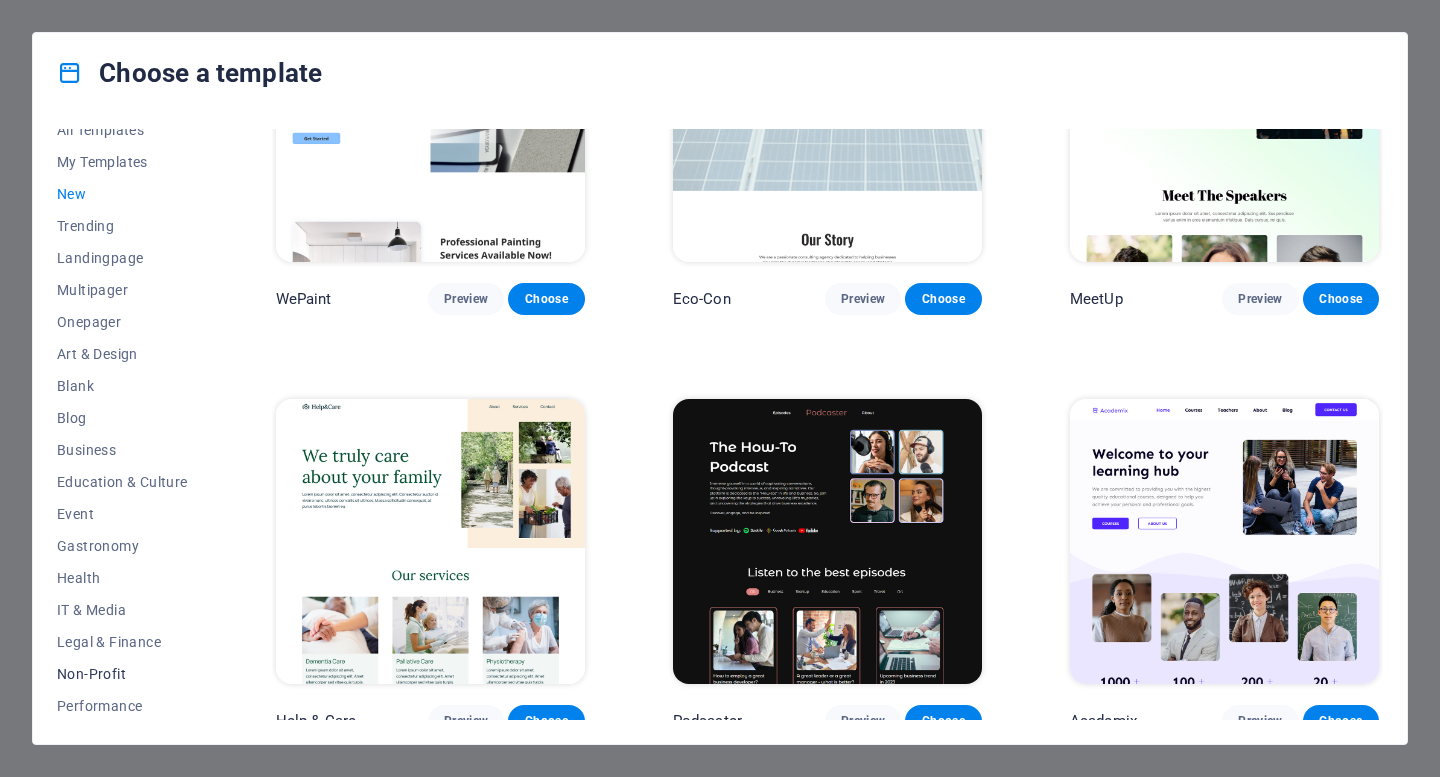 click on "Non-Profit" at bounding box center (122, 674) 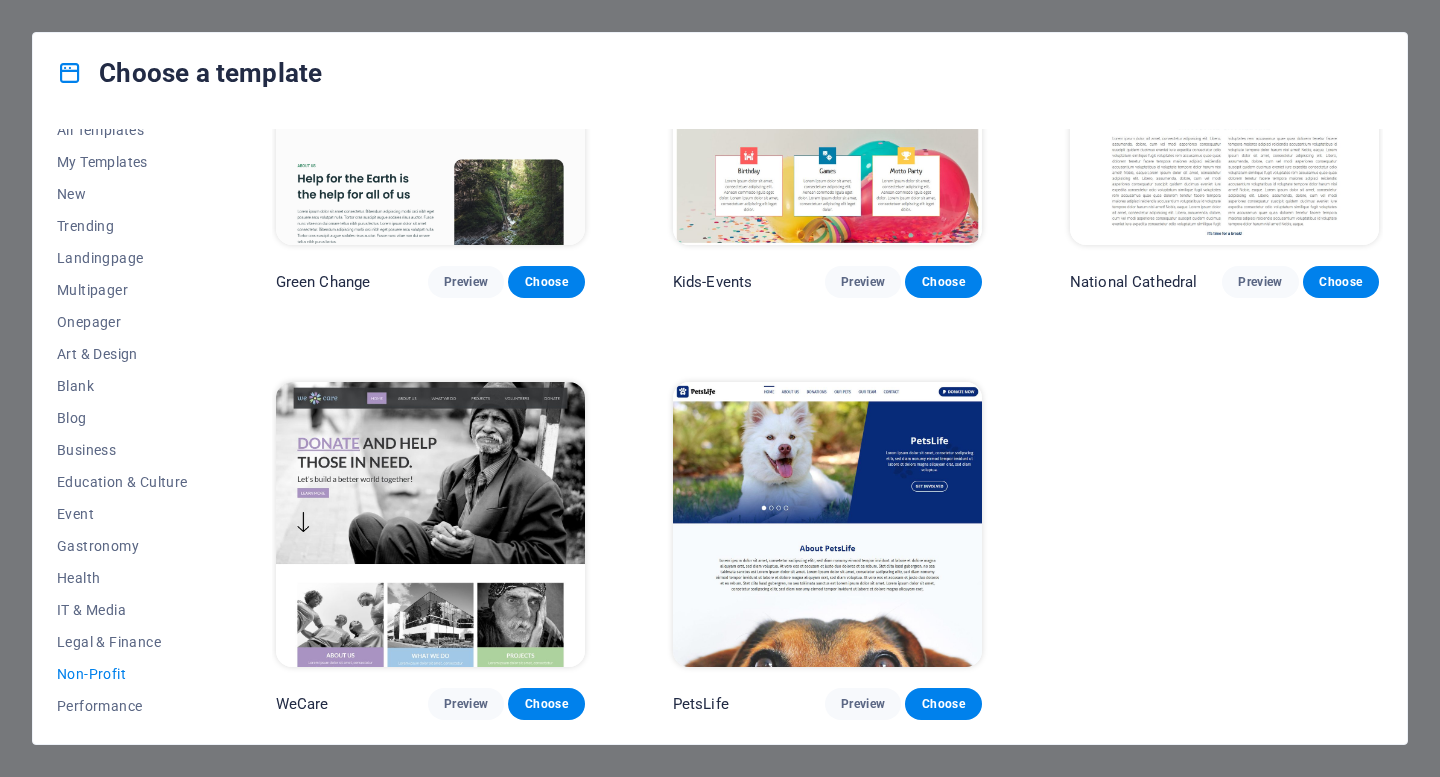 scroll, scrollTop: 167, scrollLeft: 0, axis: vertical 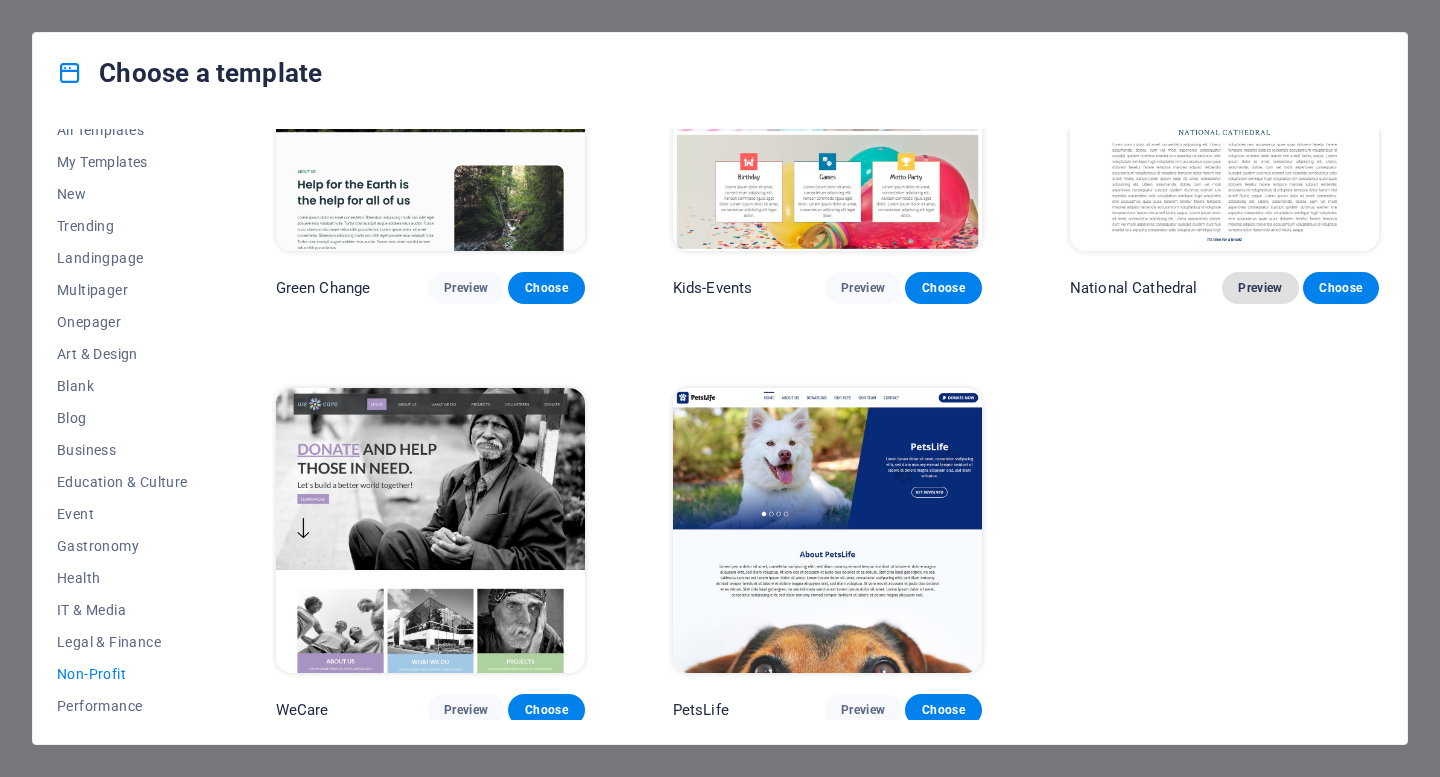 click on "Preview" at bounding box center [1260, 288] 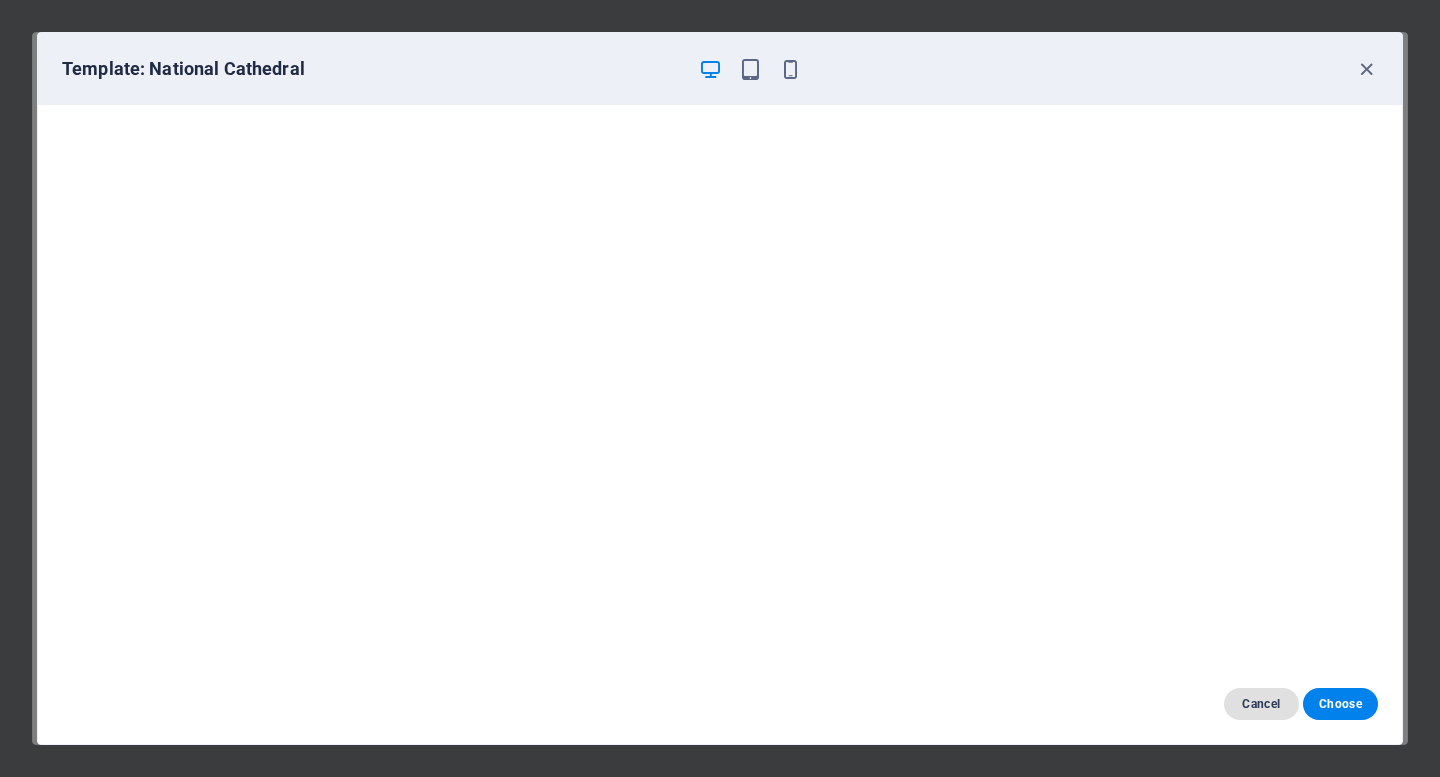 click on "Cancel" at bounding box center (1261, 704) 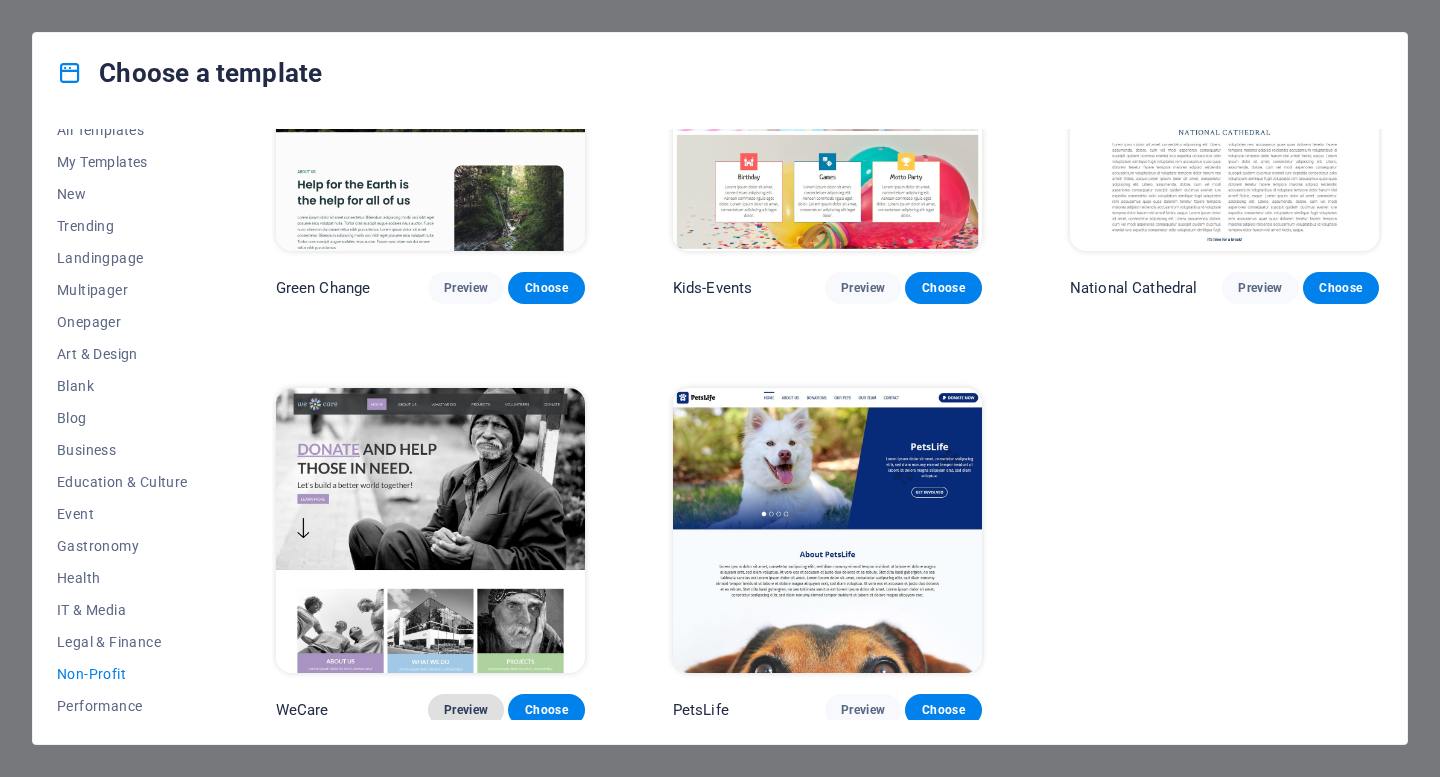 click on "Preview" at bounding box center [466, 710] 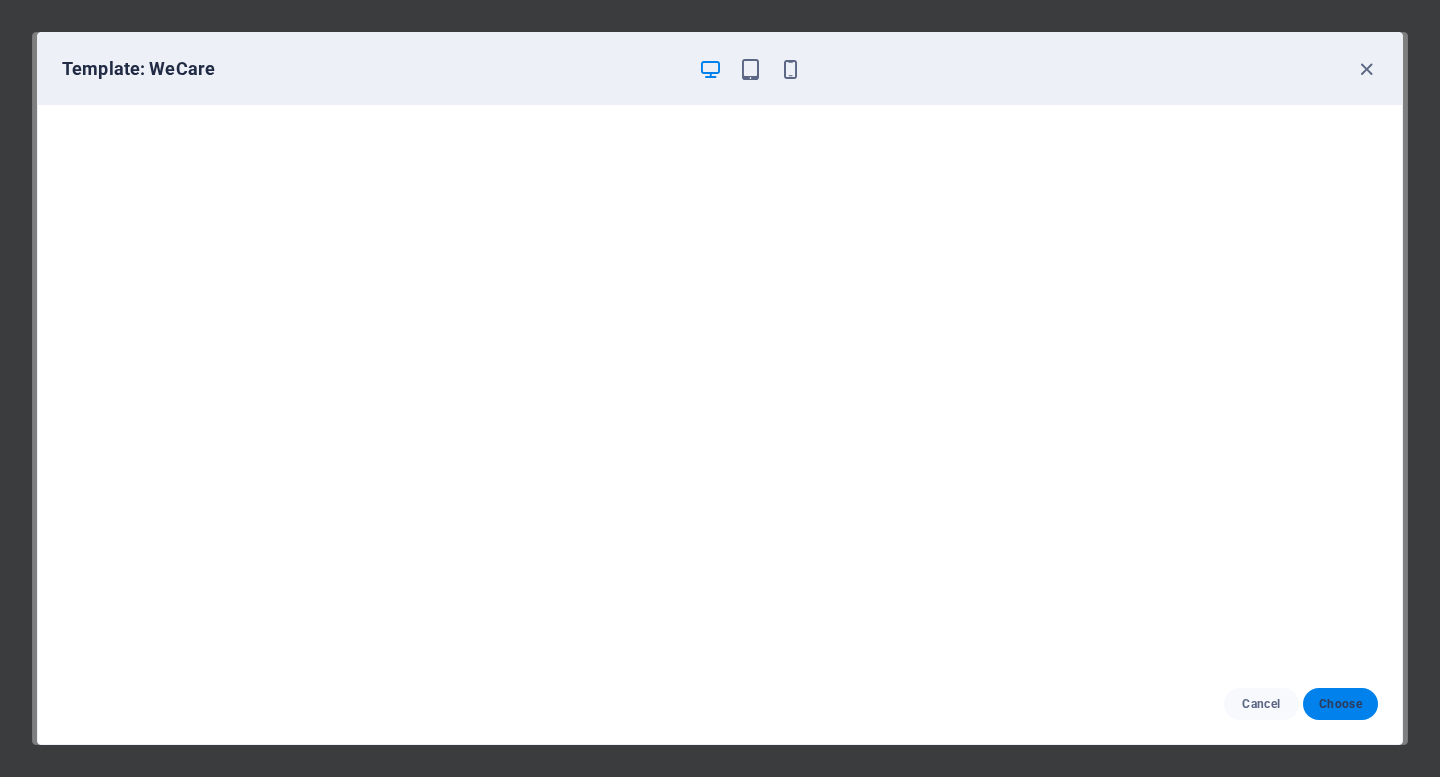 click on "Choose" at bounding box center (1340, 704) 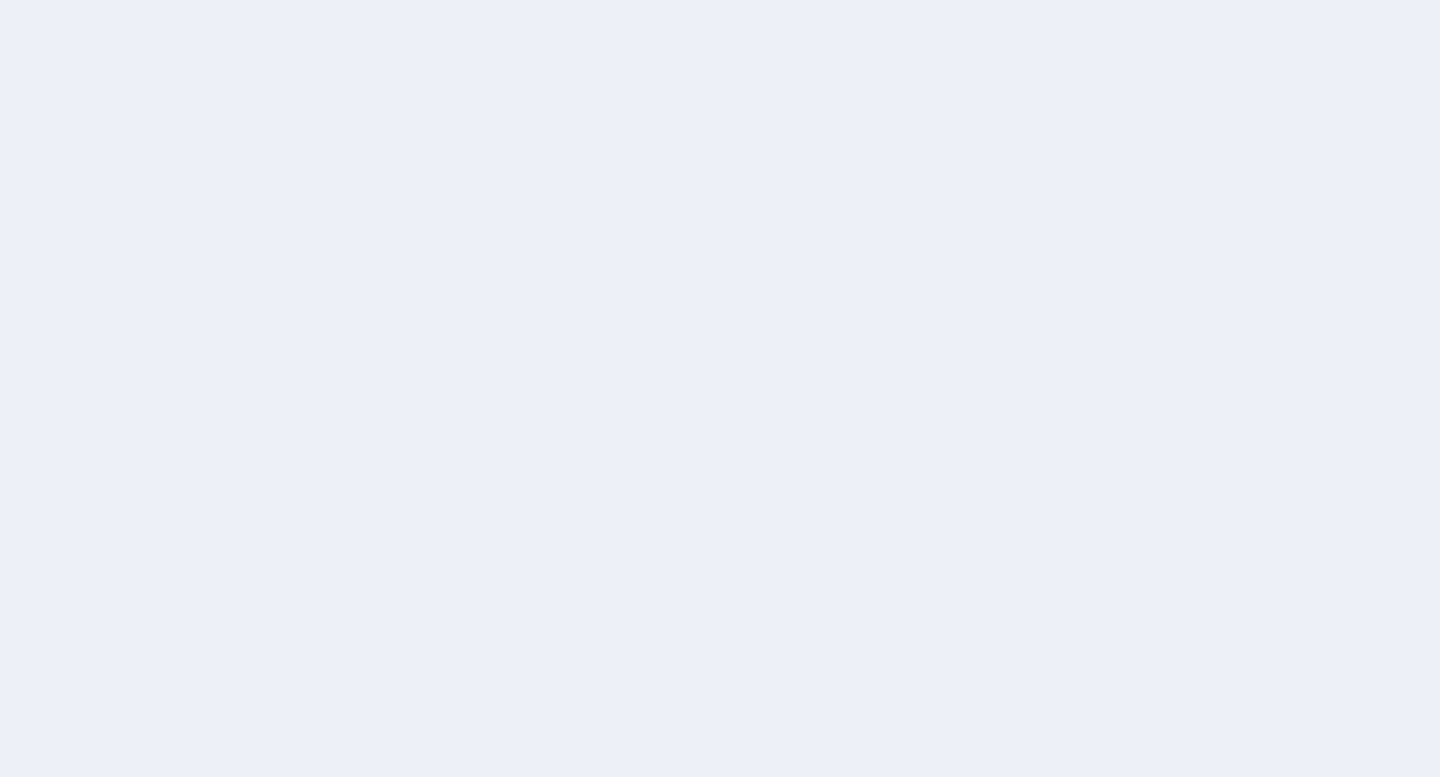scroll, scrollTop: 0, scrollLeft: 0, axis: both 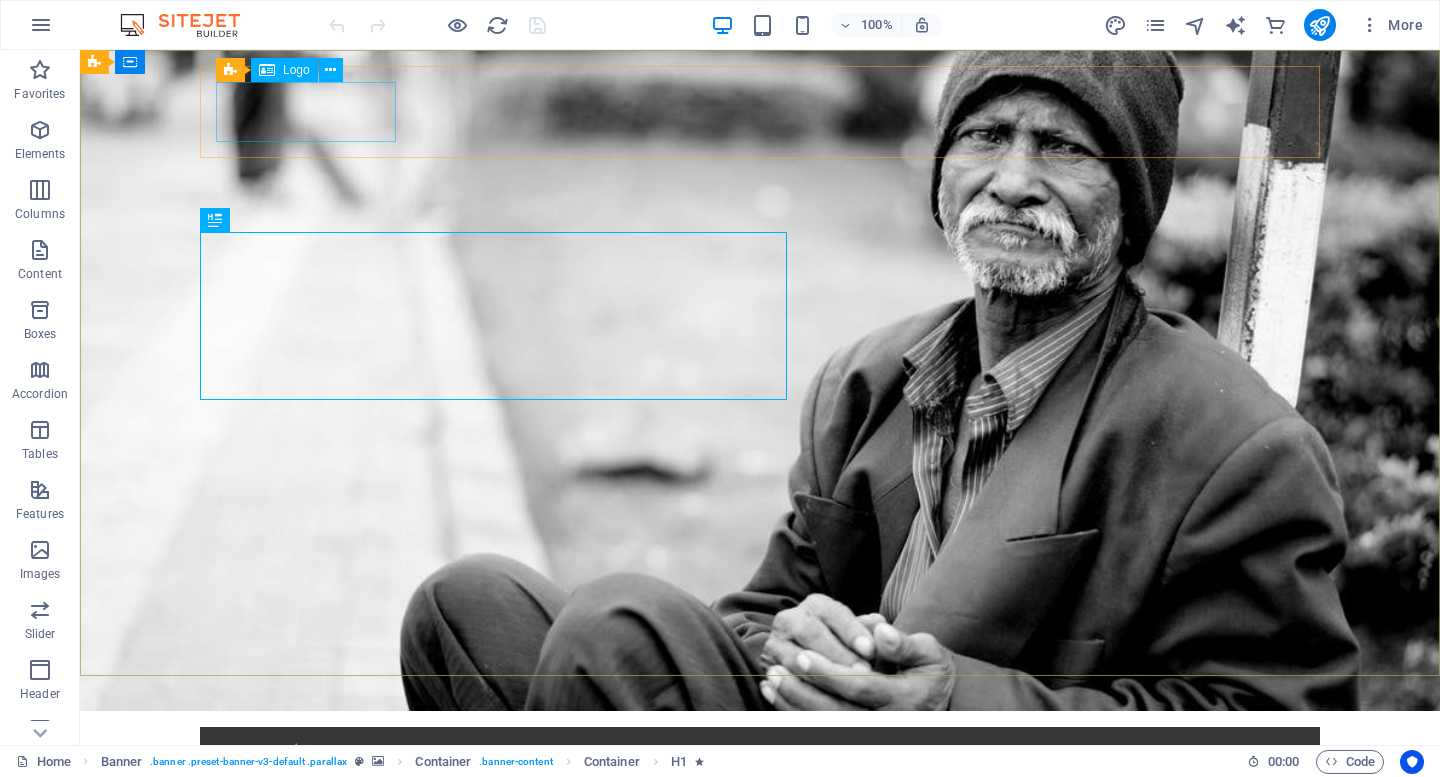click at bounding box center (267, 70) 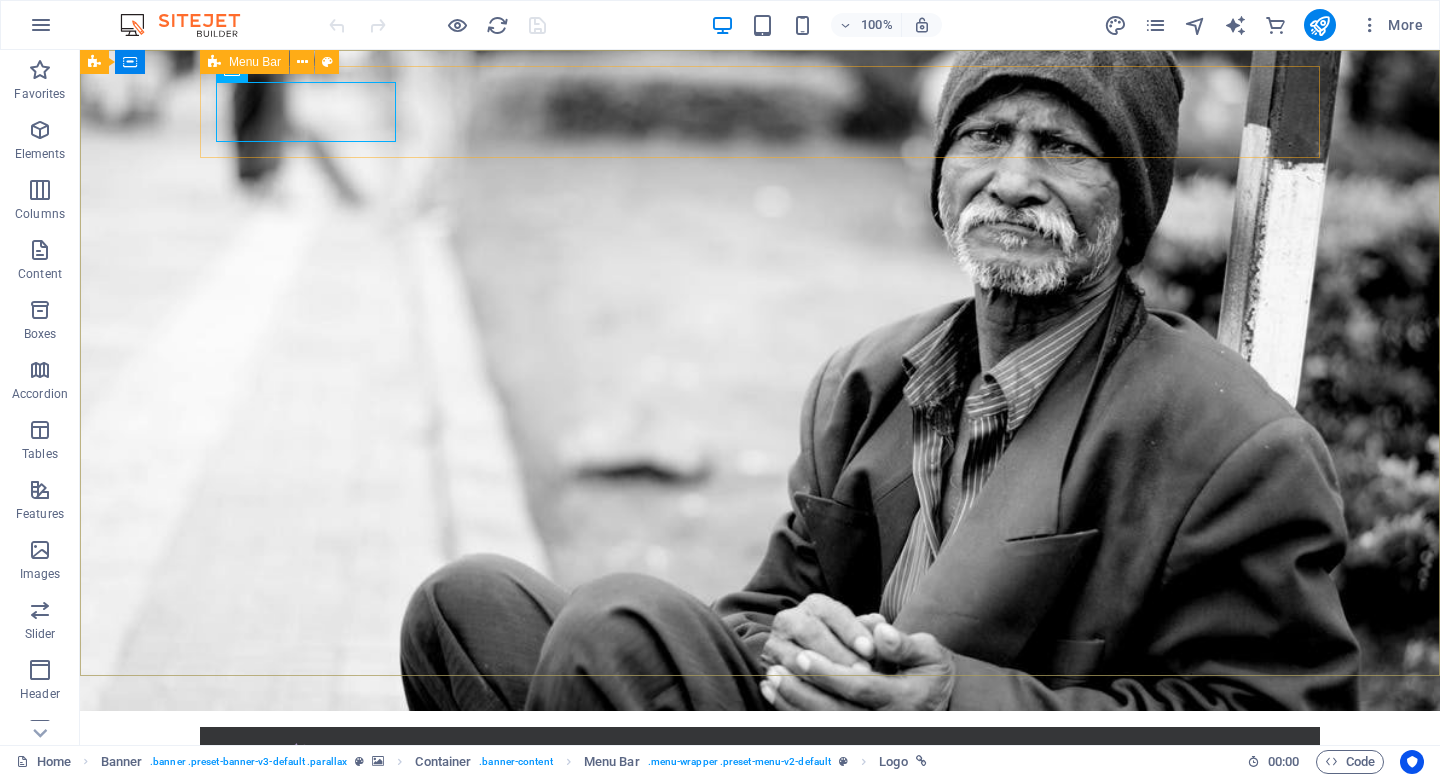 click on "Menu Bar" at bounding box center [255, 62] 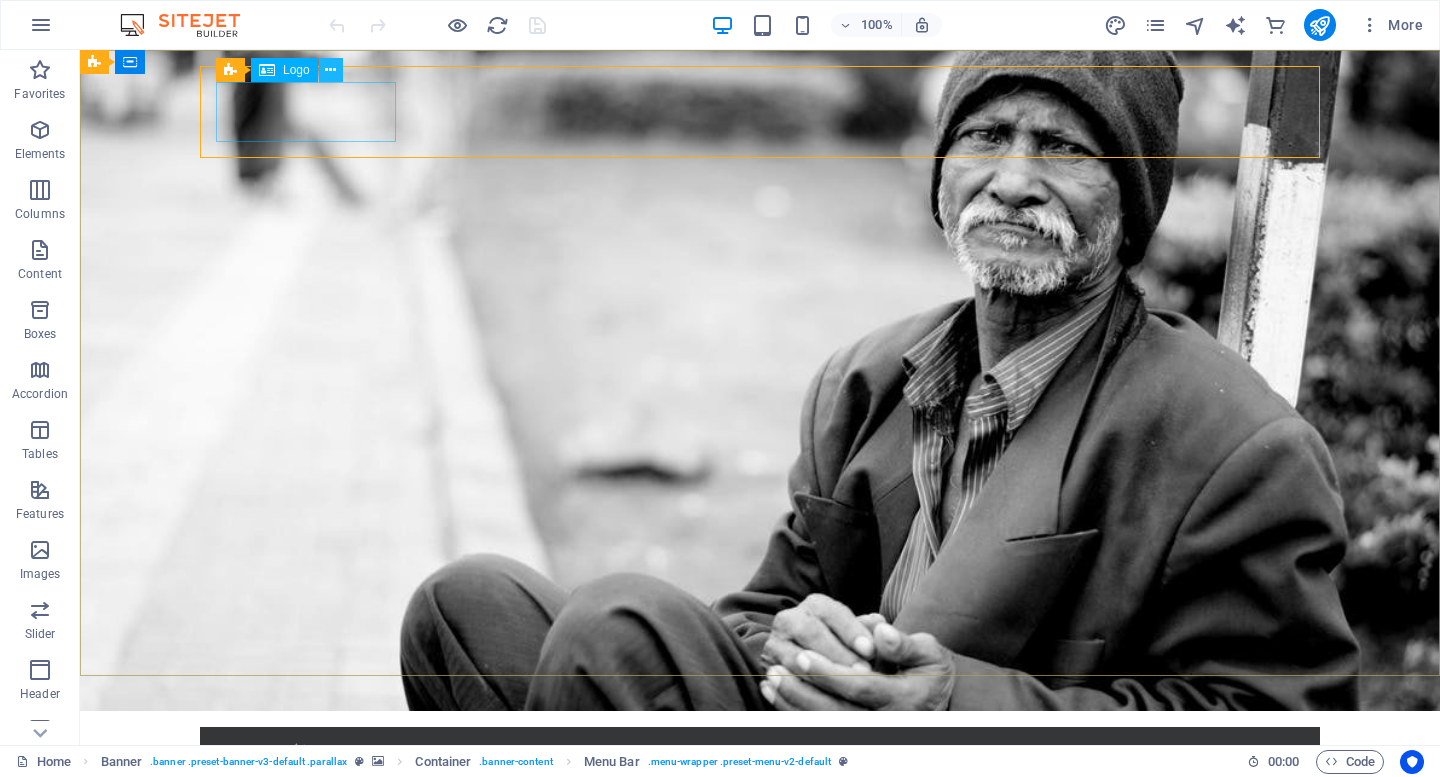 click at bounding box center [330, 70] 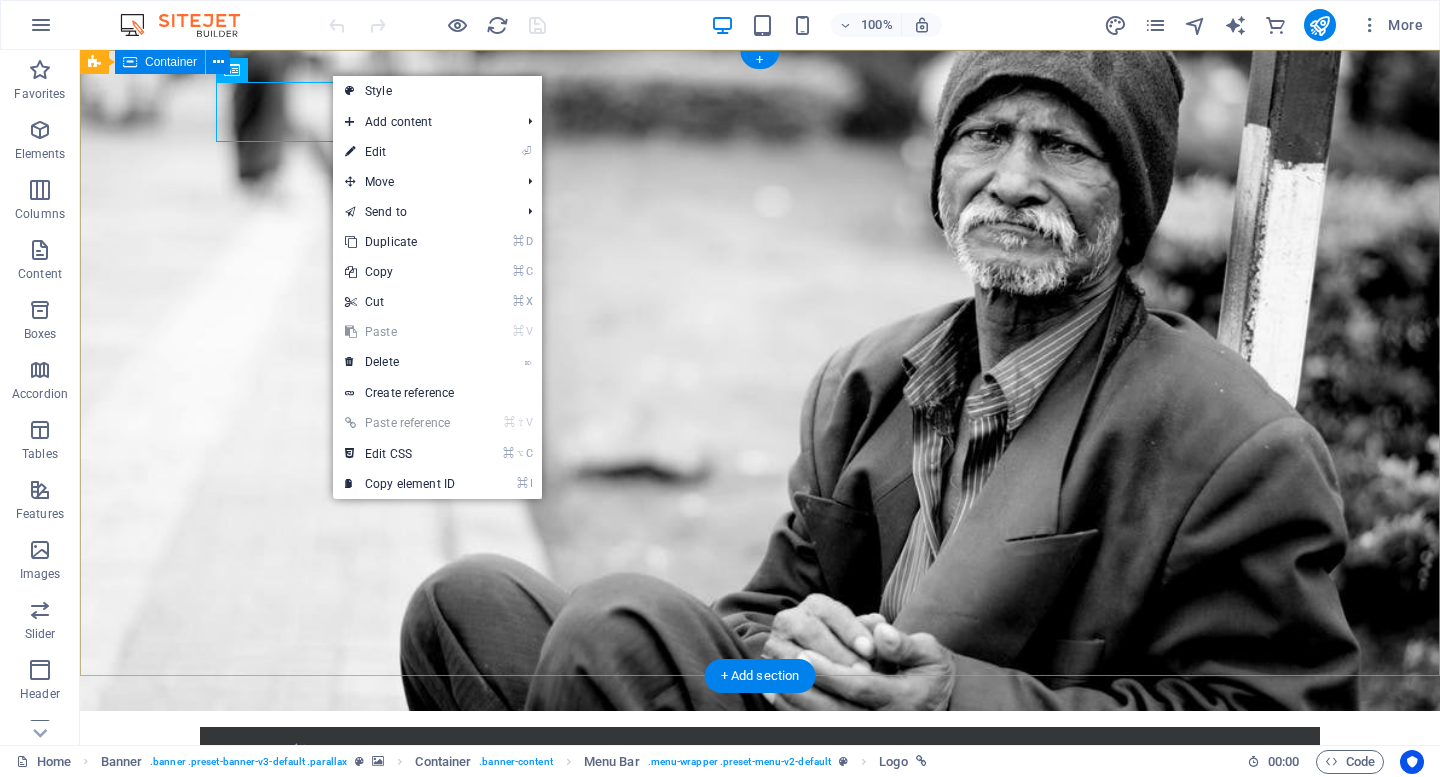 click on "Home About us What we do Projects Volunteers Donate Donate   and Help those in need. Let's build a better world together! Learn more" at bounding box center (760, 976) 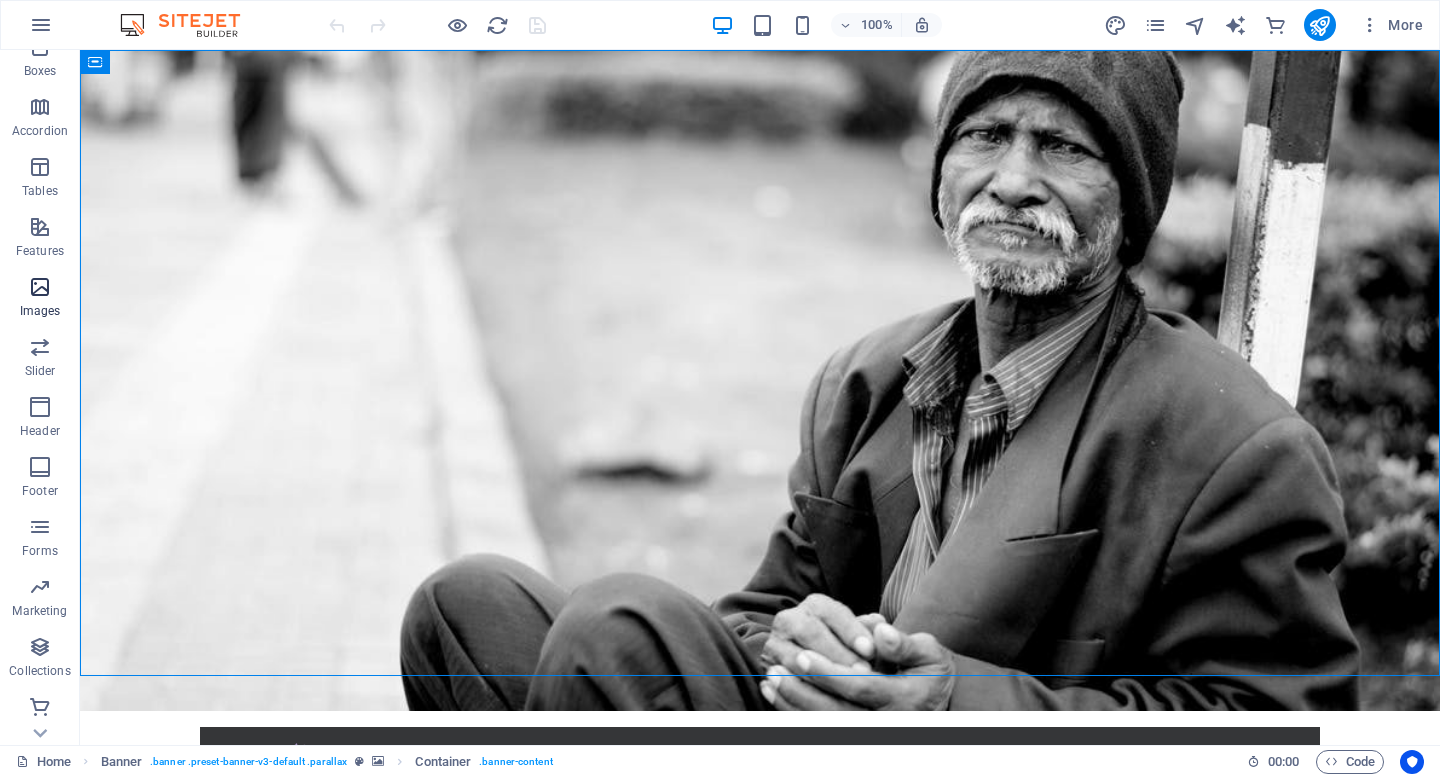 scroll, scrollTop: 265, scrollLeft: 0, axis: vertical 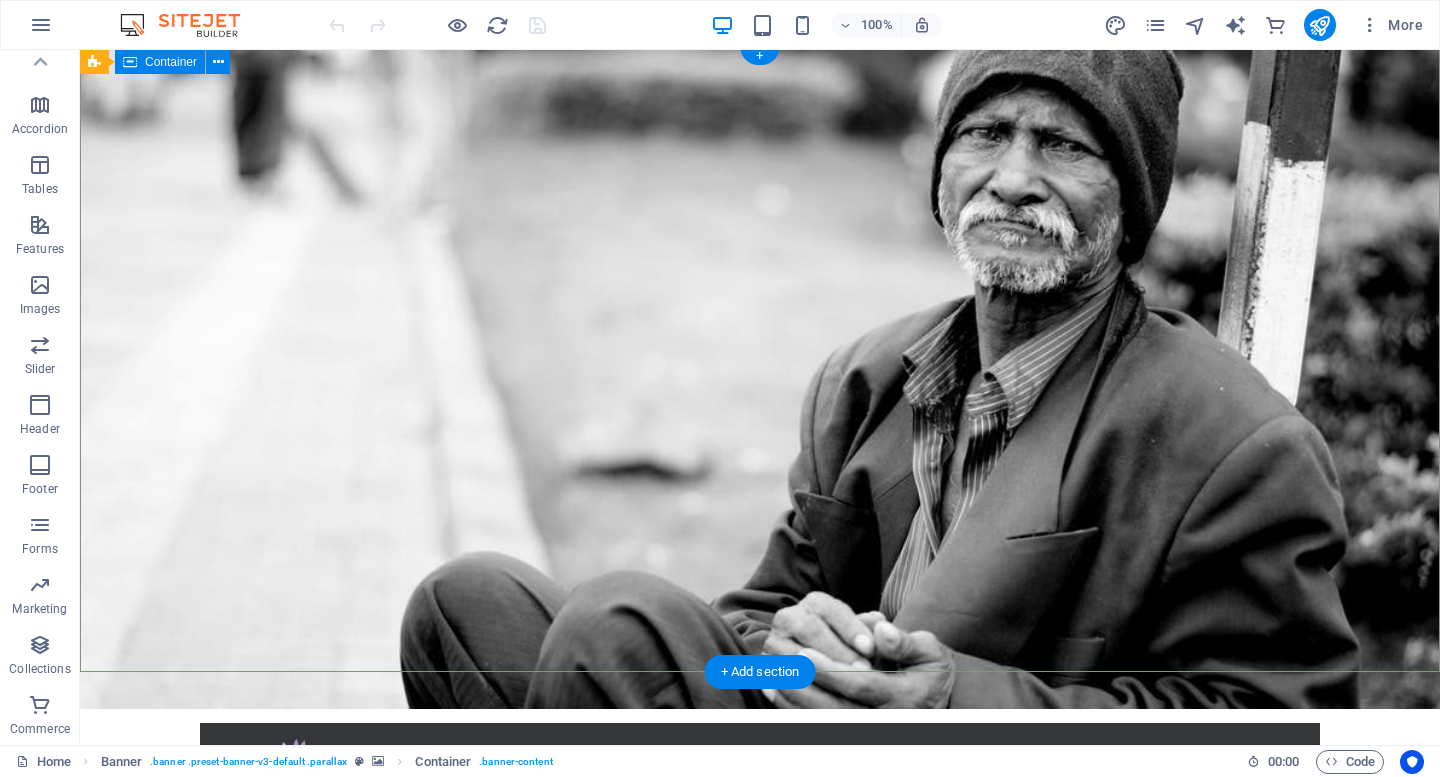 click on "Home About us What we do Projects Volunteers Donate Donate   and Help those in need. Let's build a better world together! Learn more" at bounding box center (760, 972) 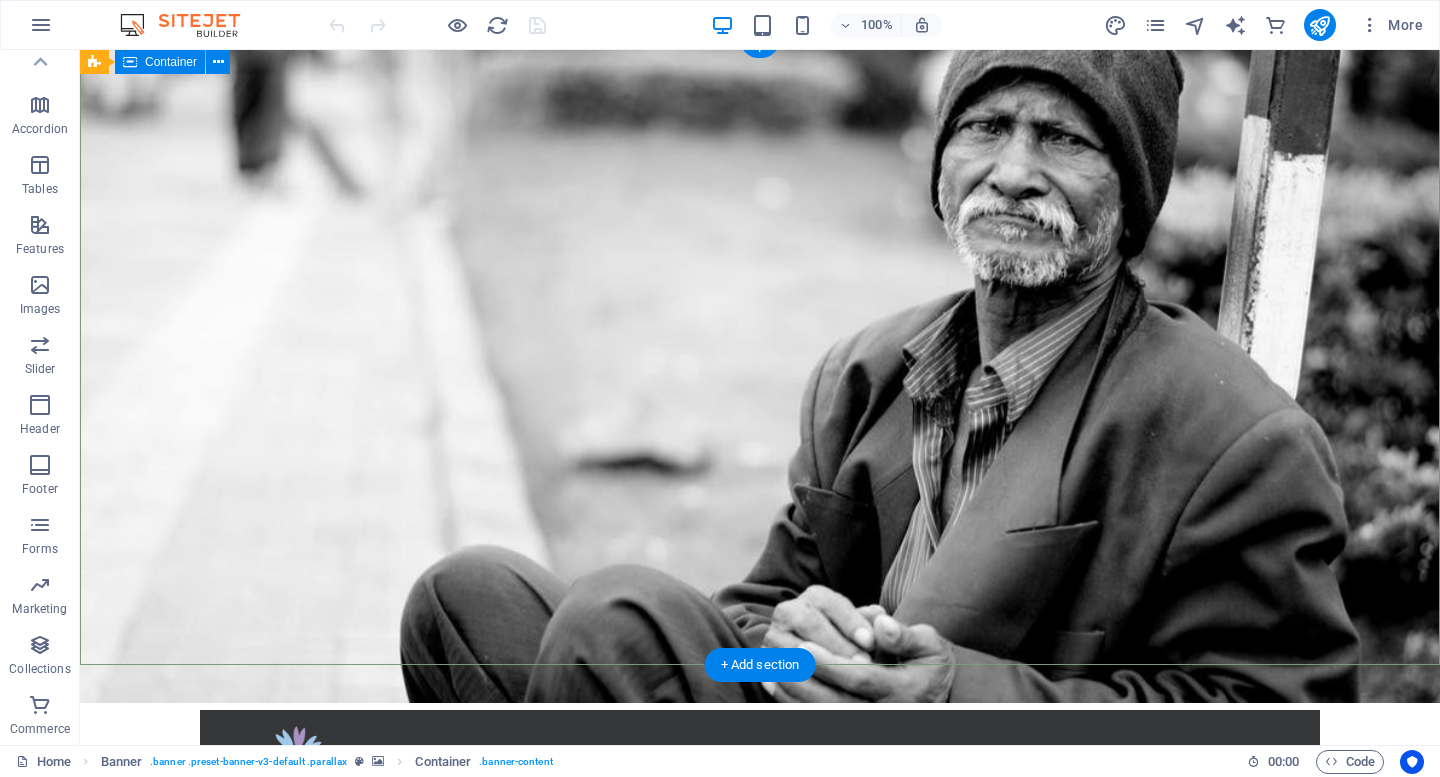 scroll, scrollTop: 8, scrollLeft: 0, axis: vertical 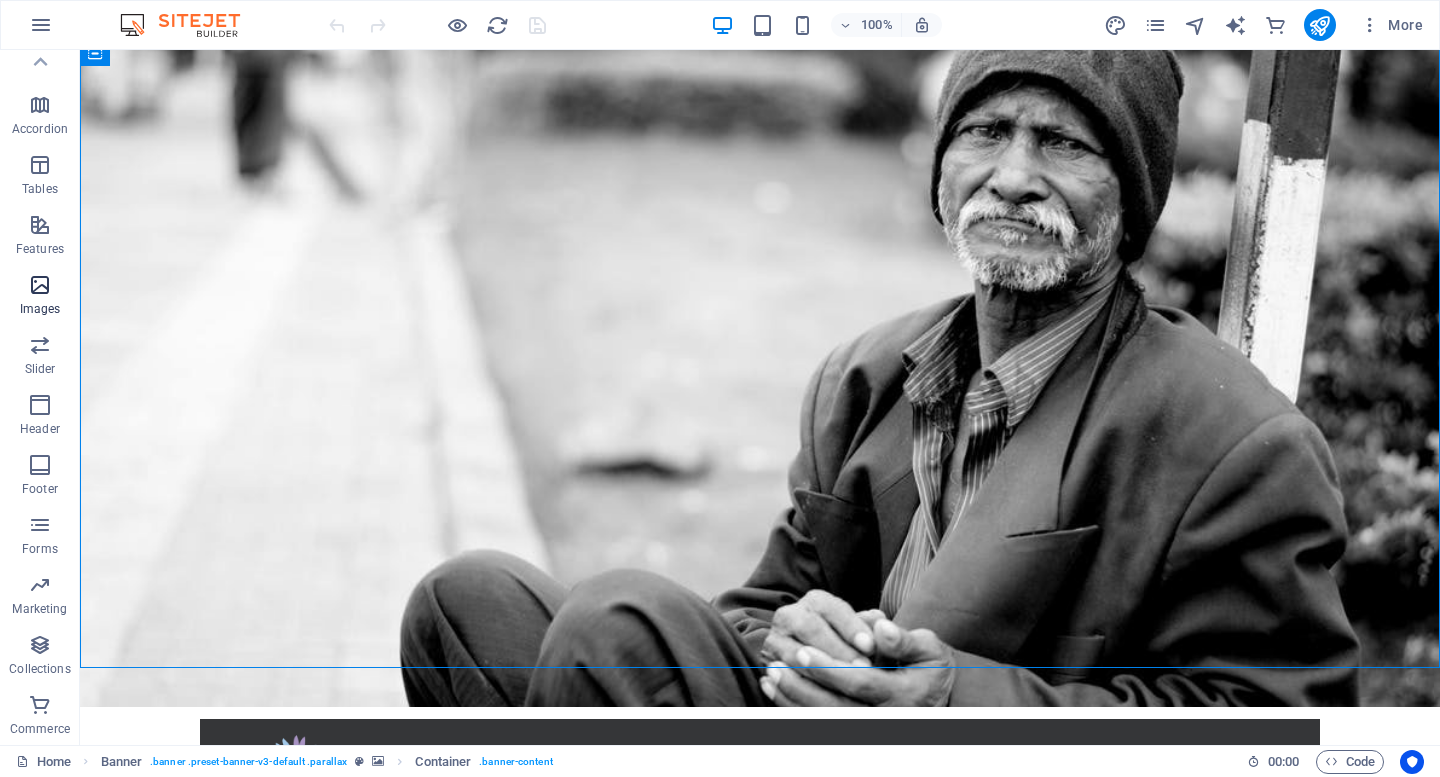click at bounding box center (40, 285) 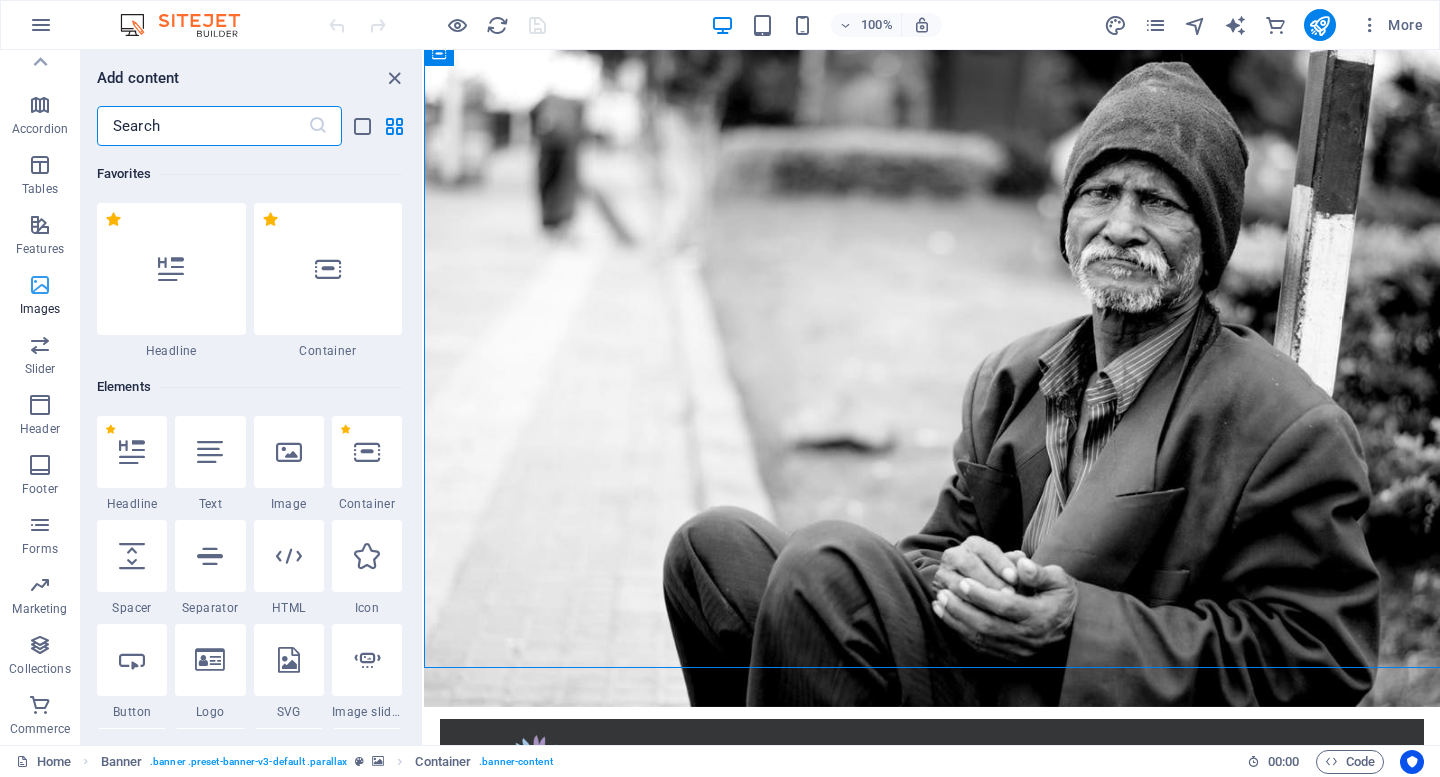 scroll, scrollTop: 1, scrollLeft: 0, axis: vertical 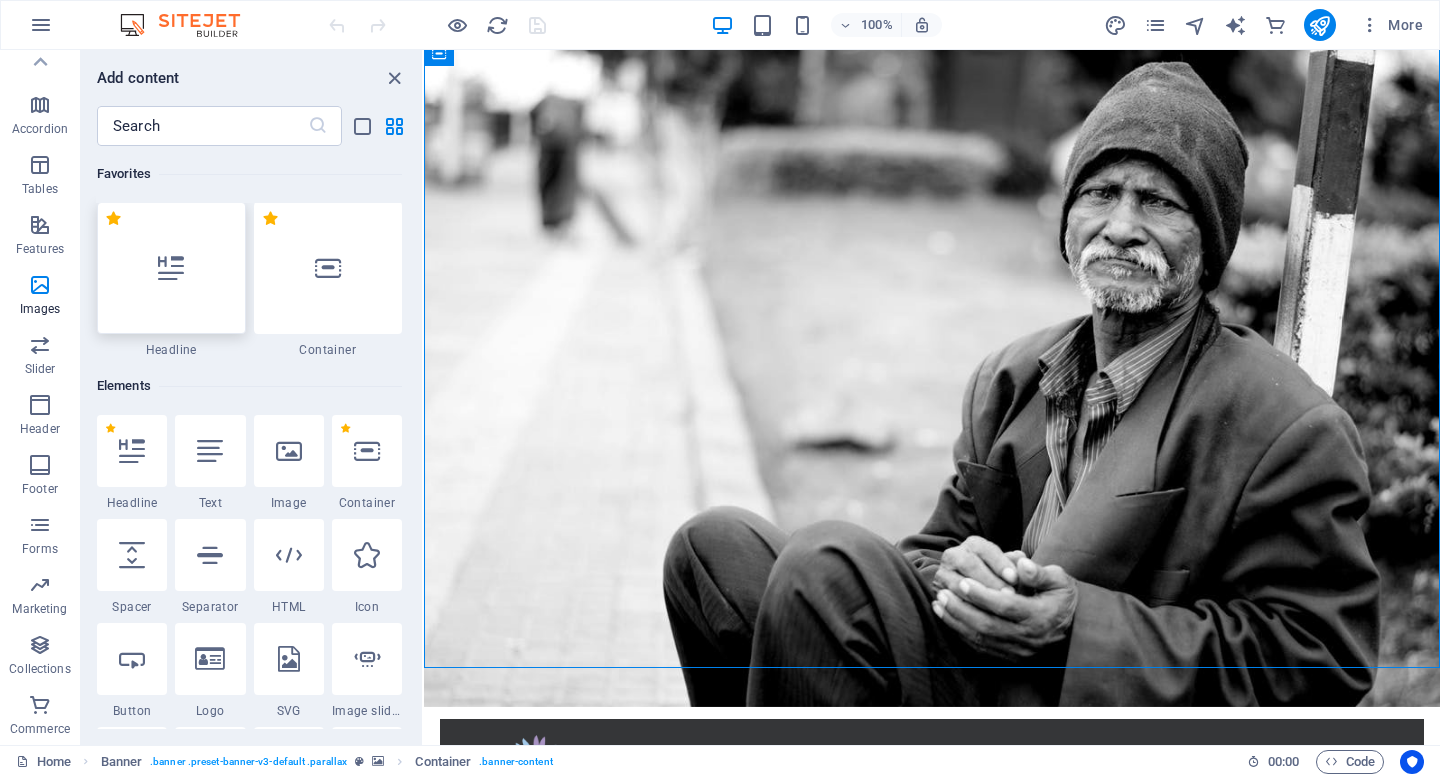 click at bounding box center [171, 268] 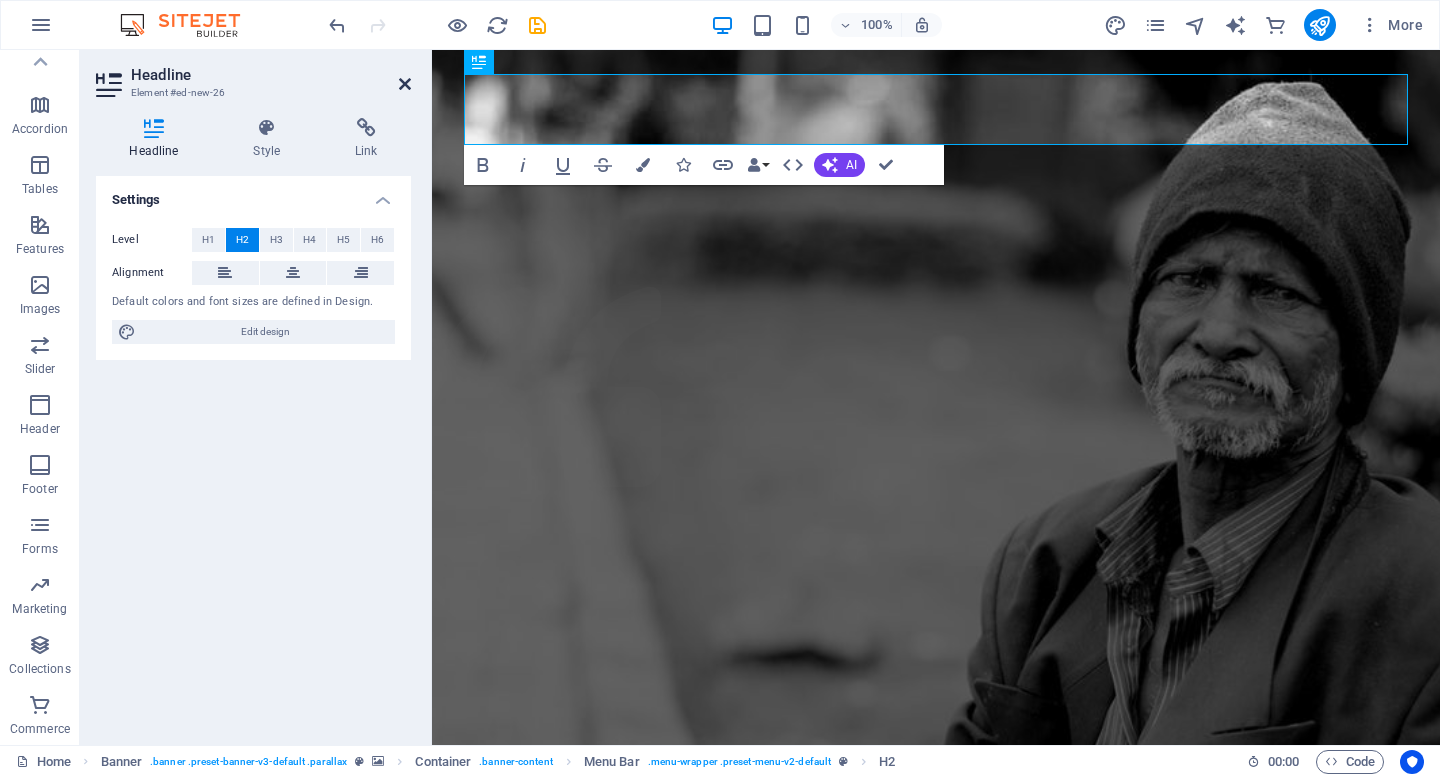 click at bounding box center [405, 84] 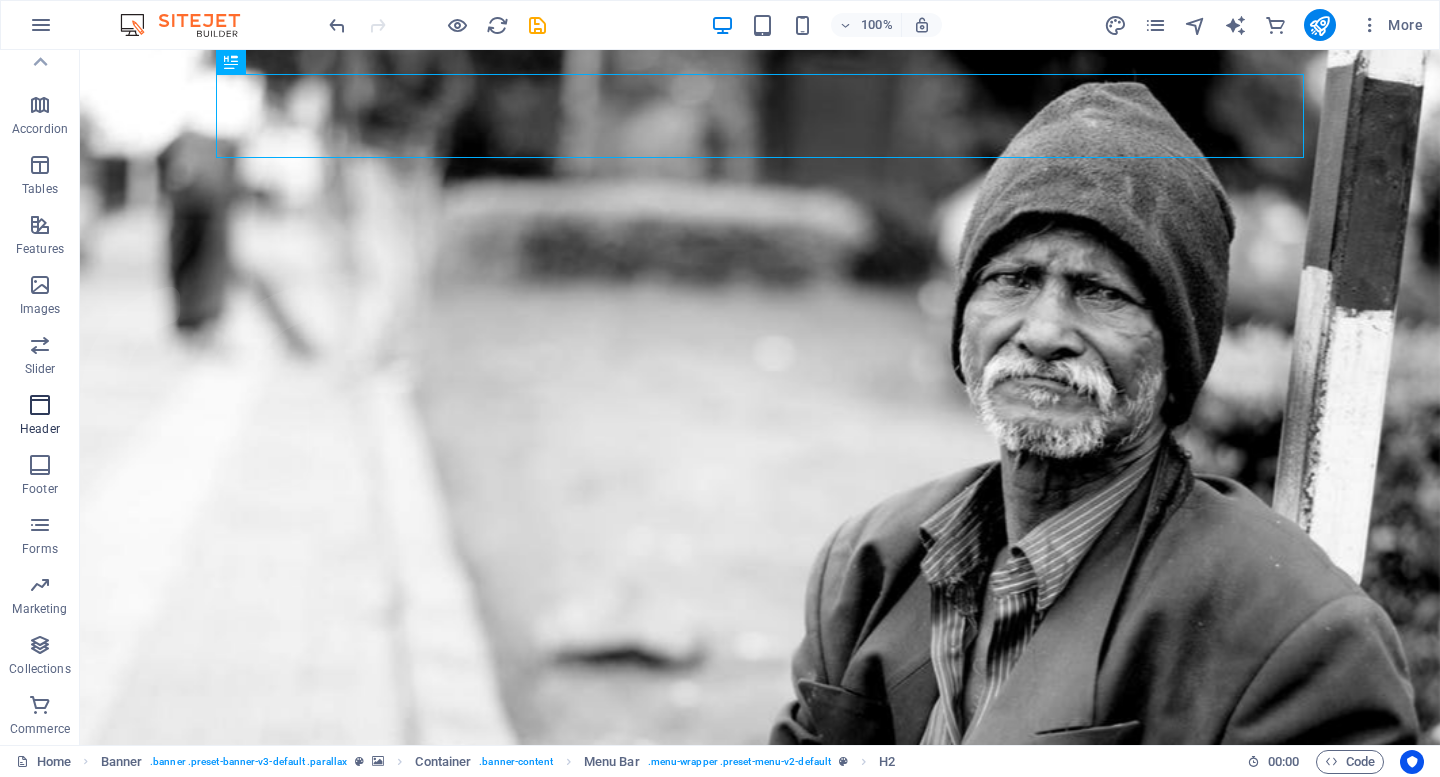 click at bounding box center (40, 405) 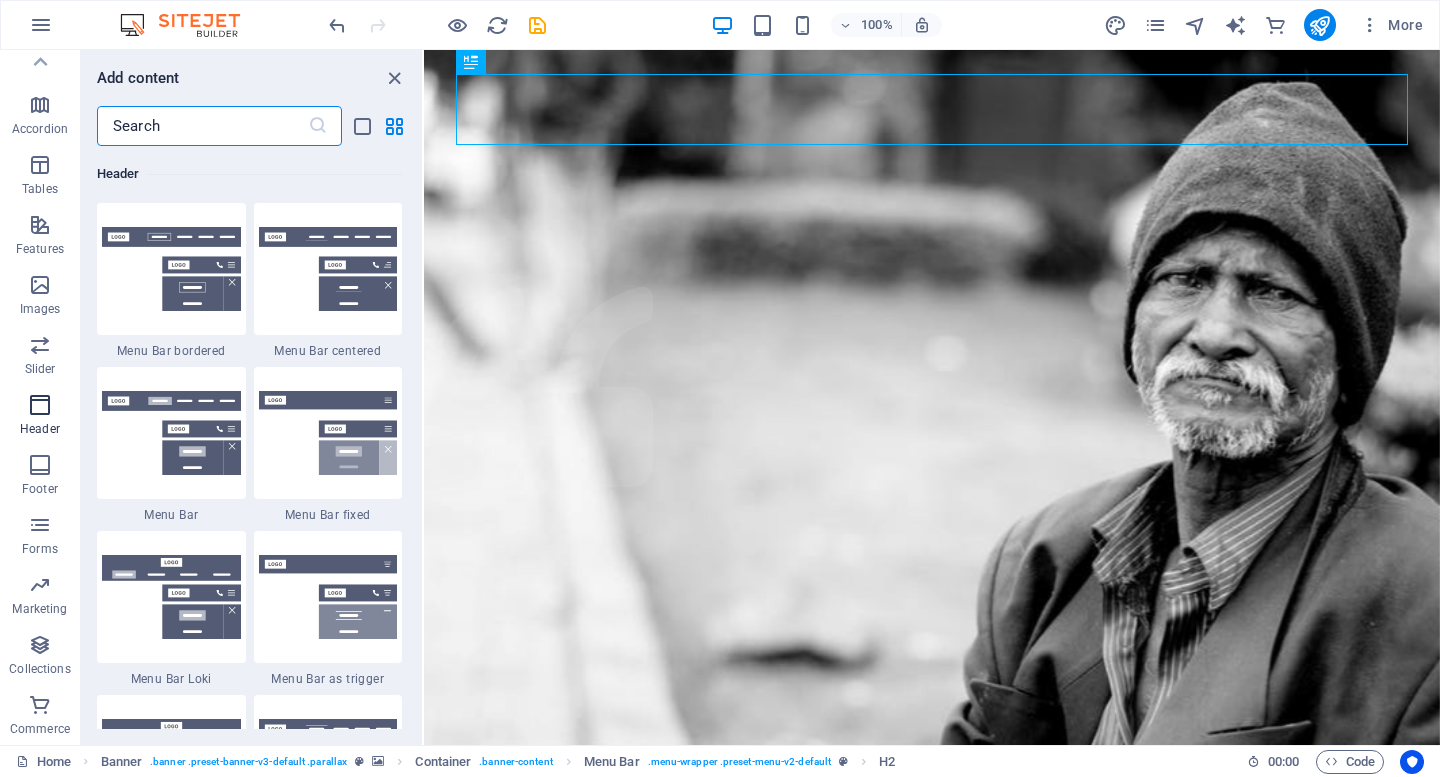 scroll, scrollTop: 12042, scrollLeft: 0, axis: vertical 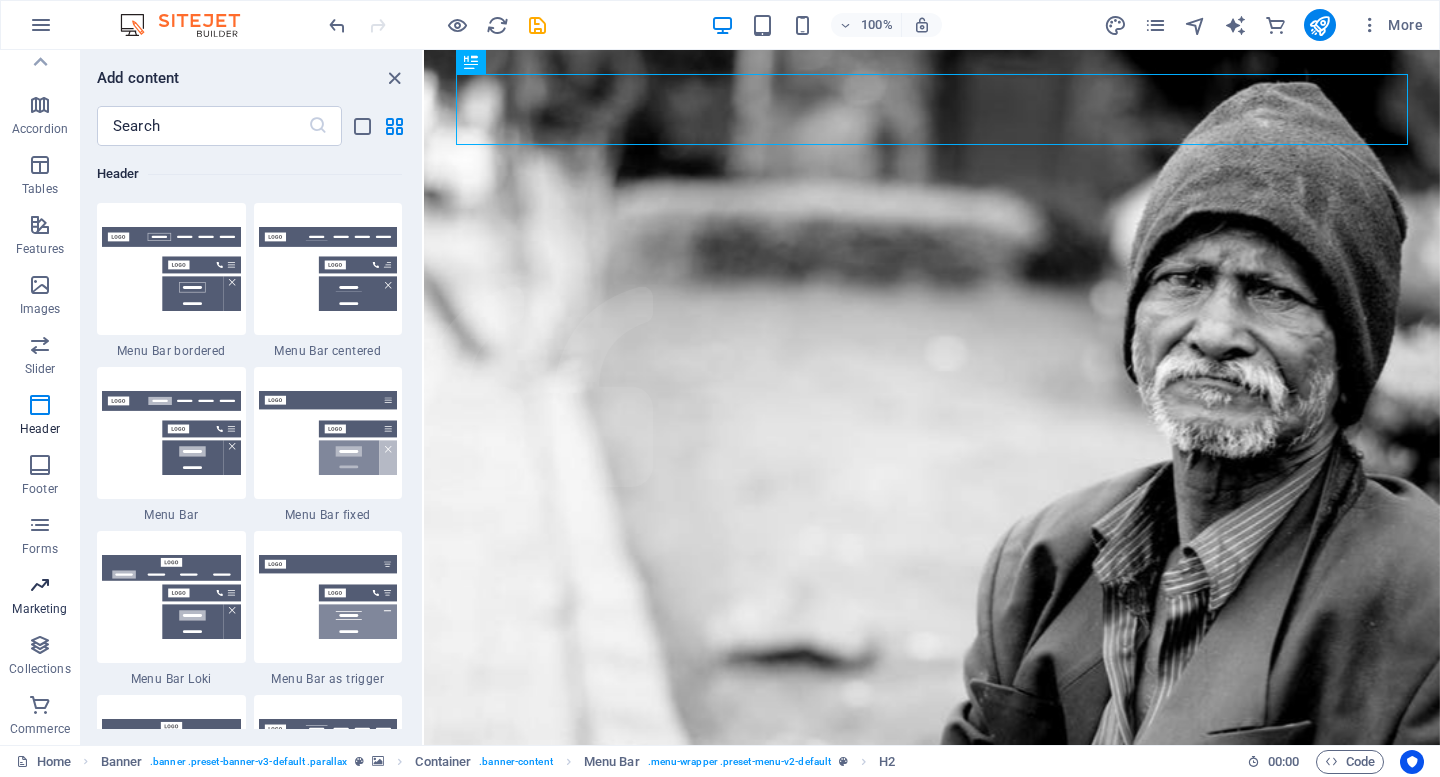 click at bounding box center [40, 585] 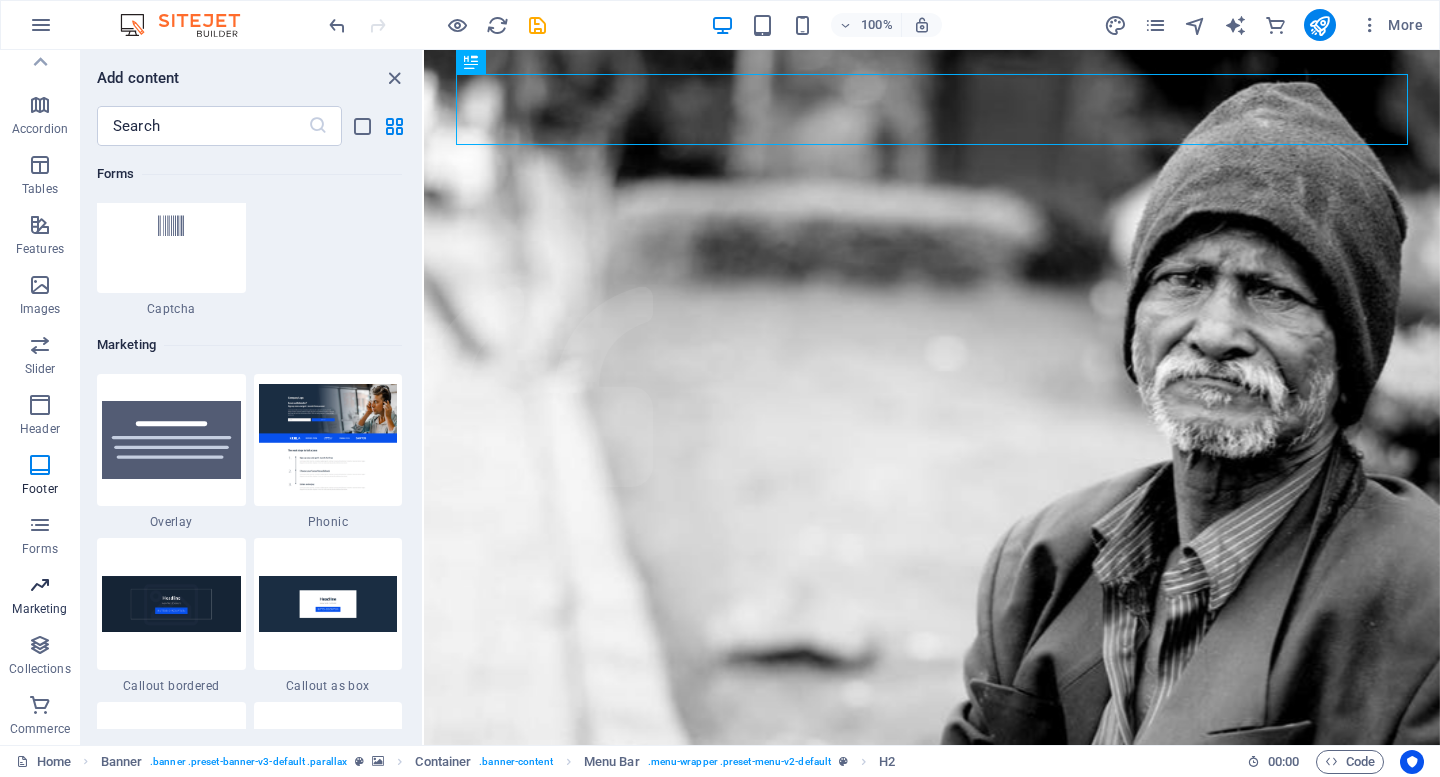 scroll, scrollTop: 16289, scrollLeft: 0, axis: vertical 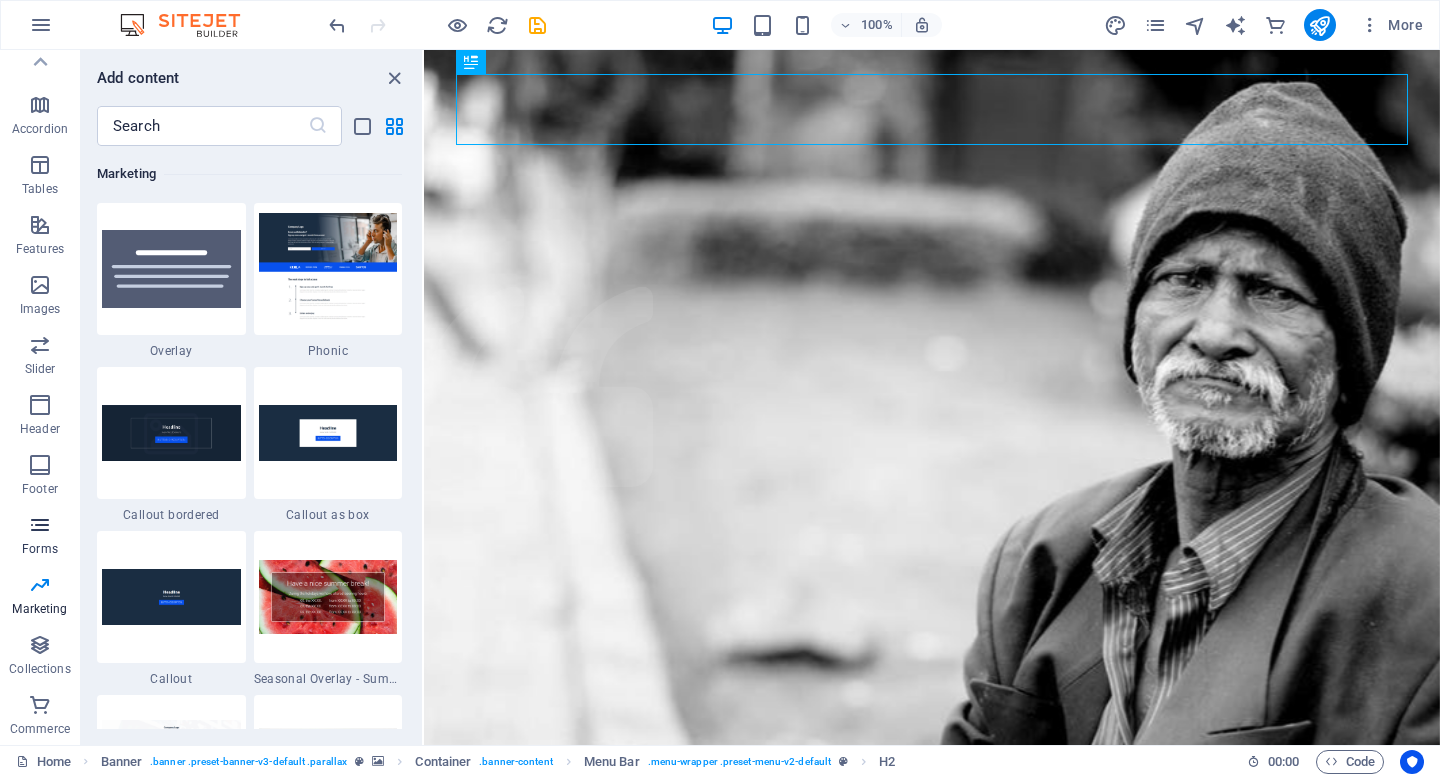 click on "Forms" at bounding box center (40, 537) 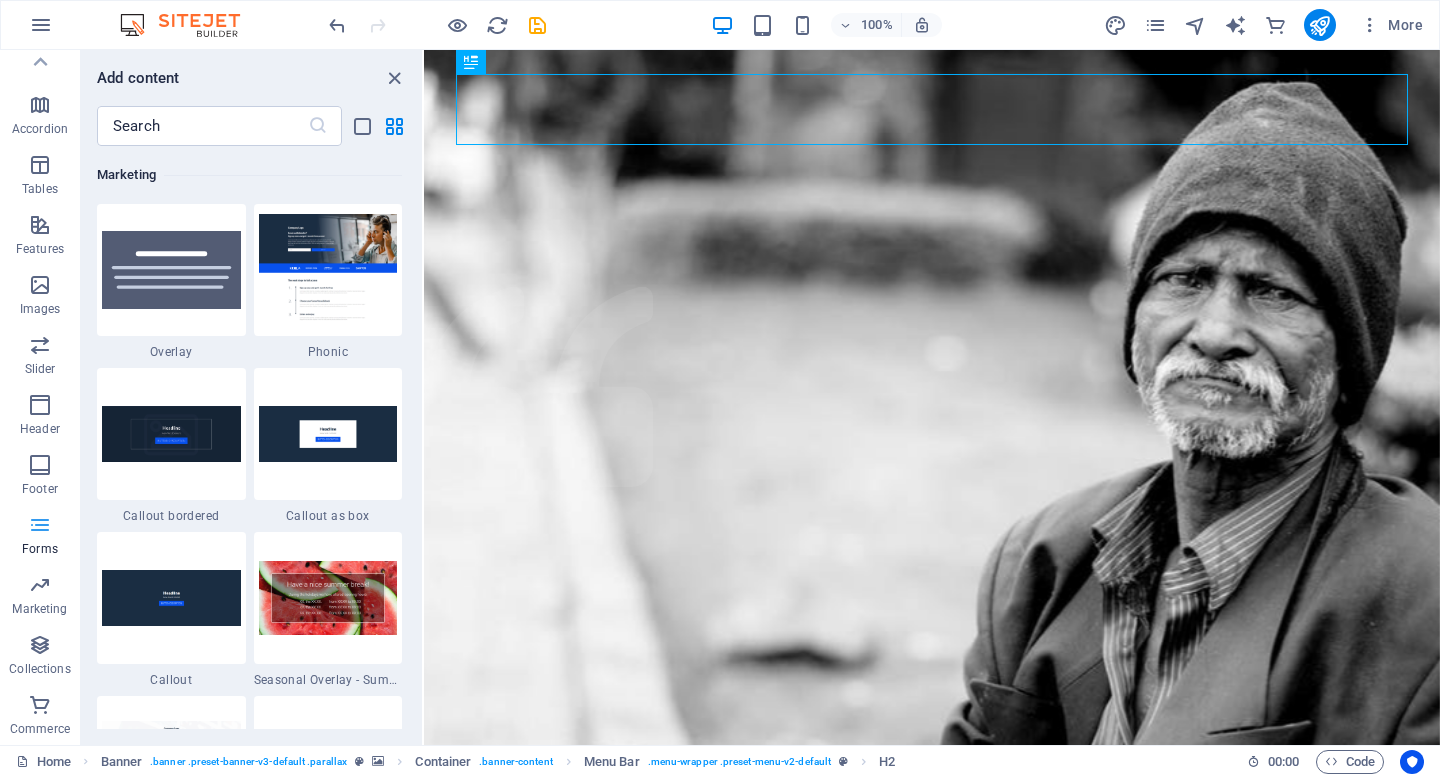 click at bounding box center [40, 525] 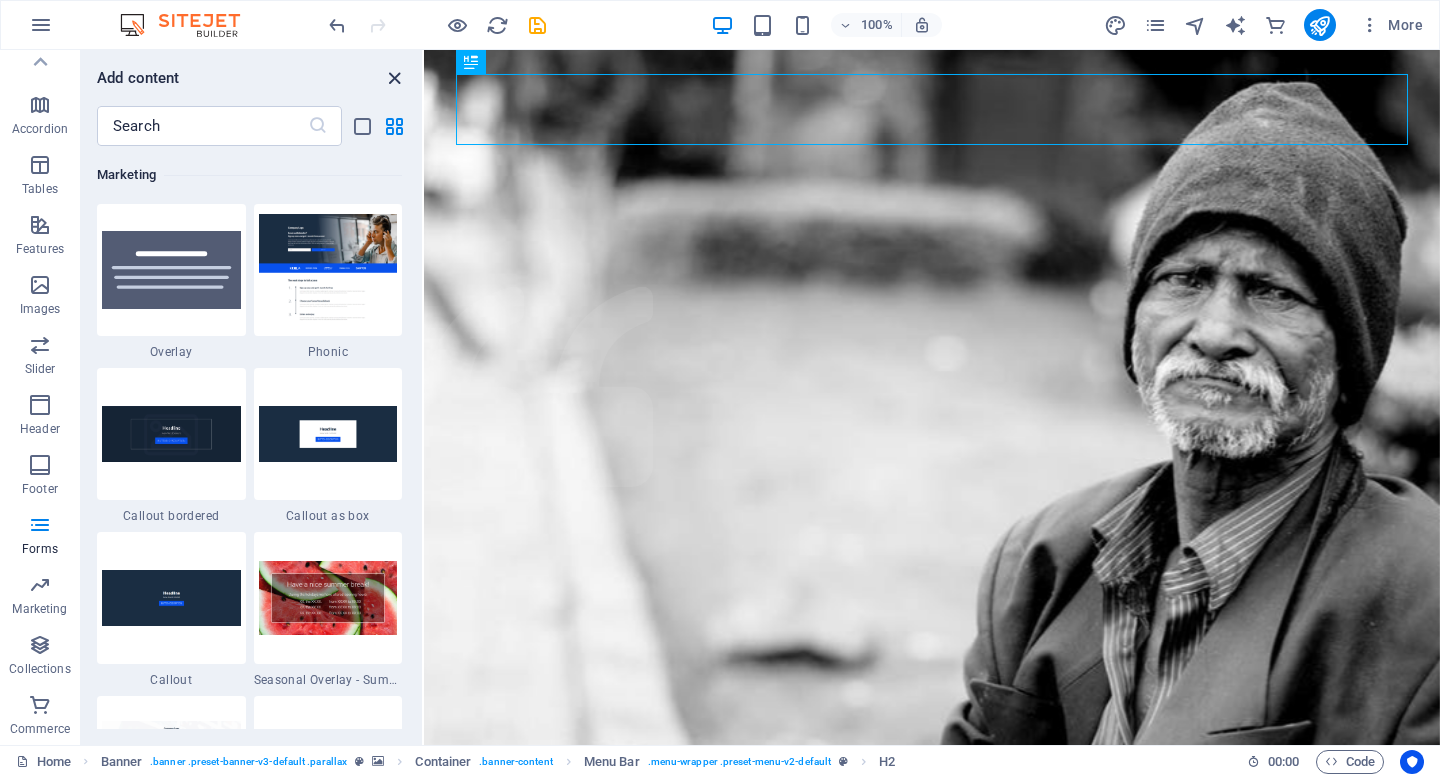 click at bounding box center (394, 78) 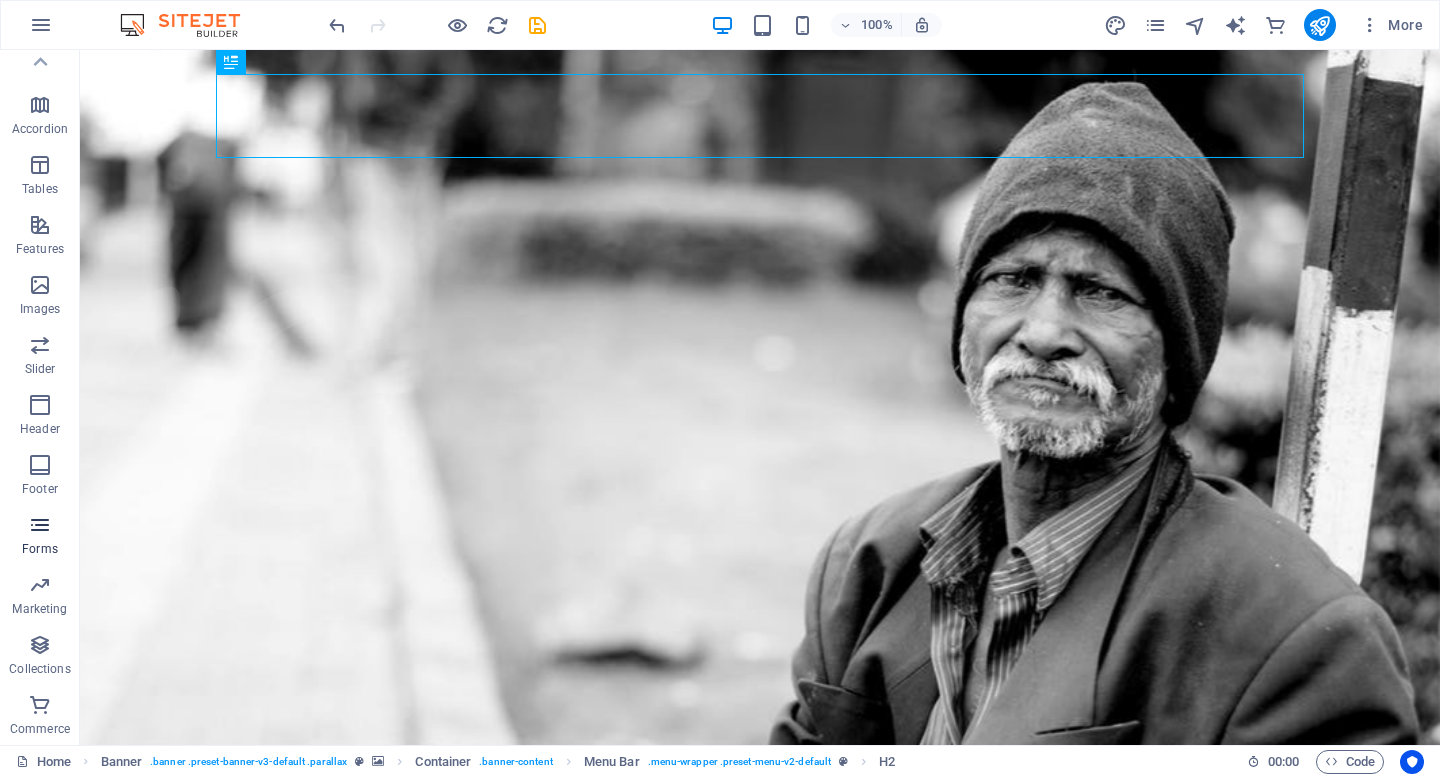 click at bounding box center [40, 525] 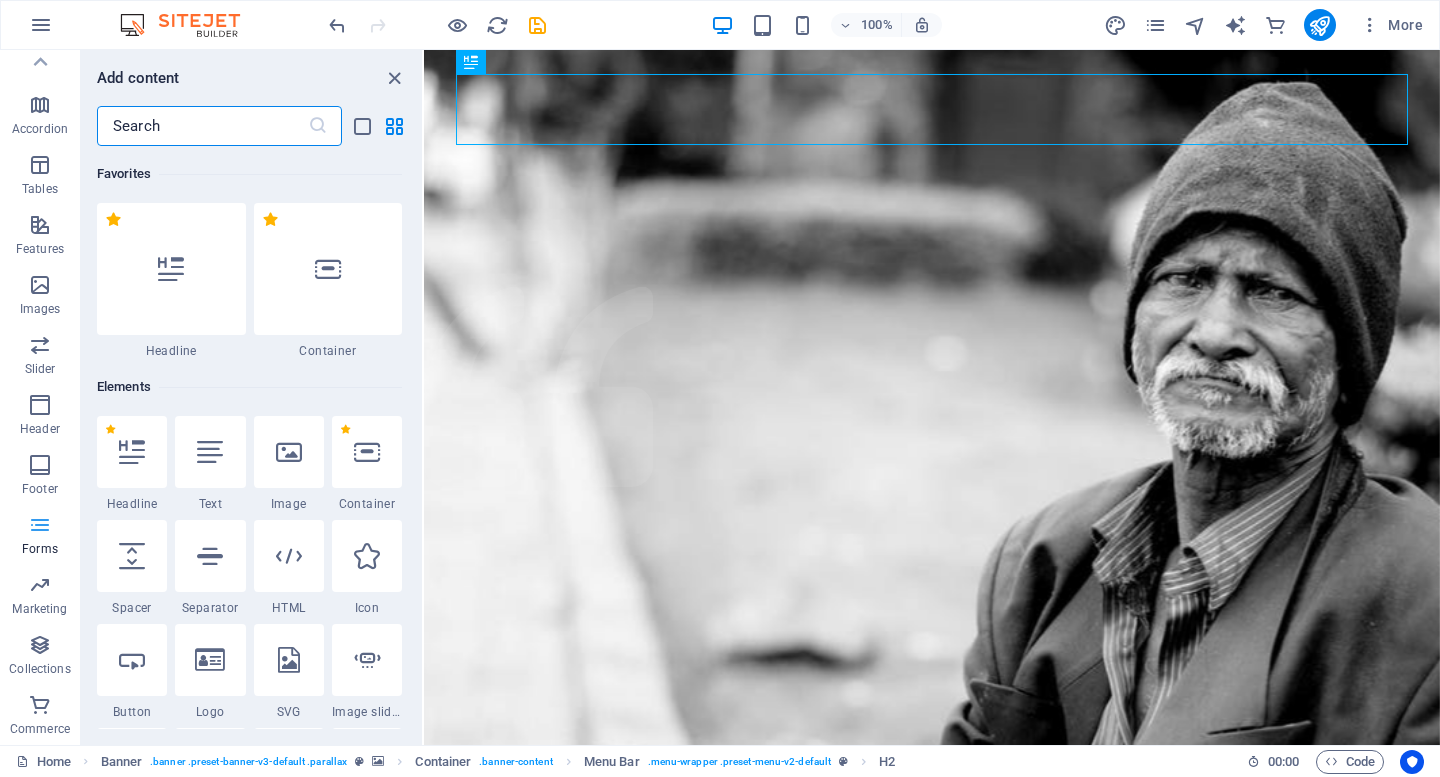 scroll, scrollTop: 90, scrollLeft: 0, axis: vertical 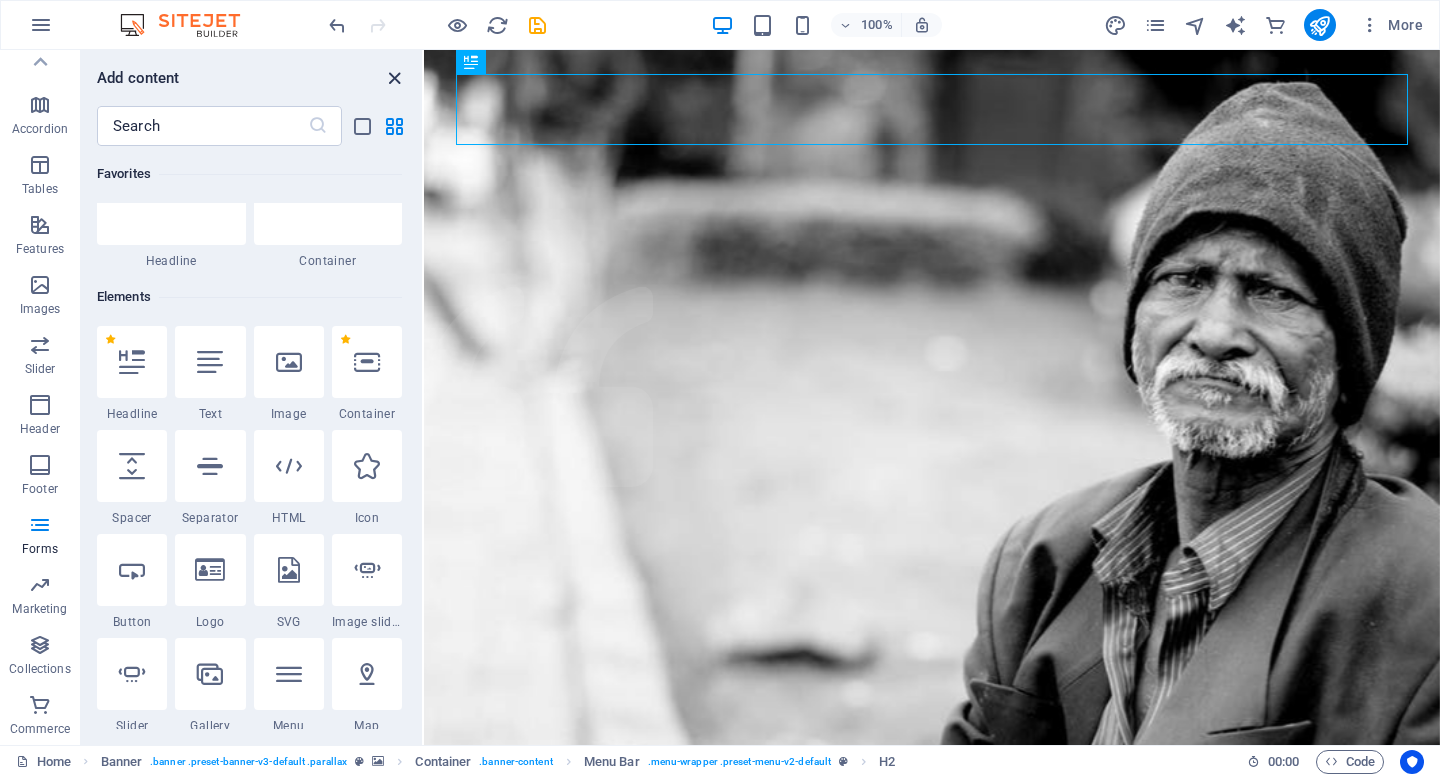 click at bounding box center [394, 78] 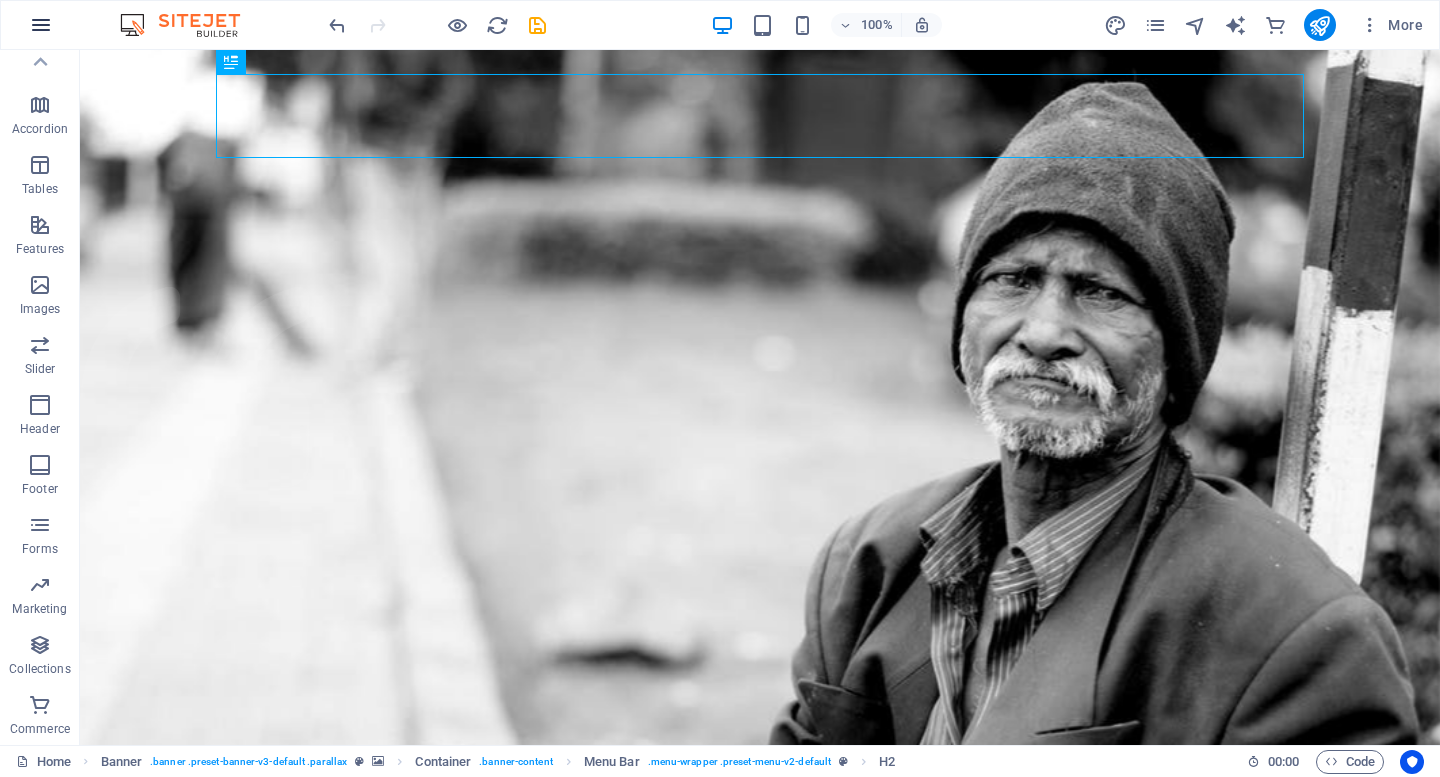 click at bounding box center (41, 25) 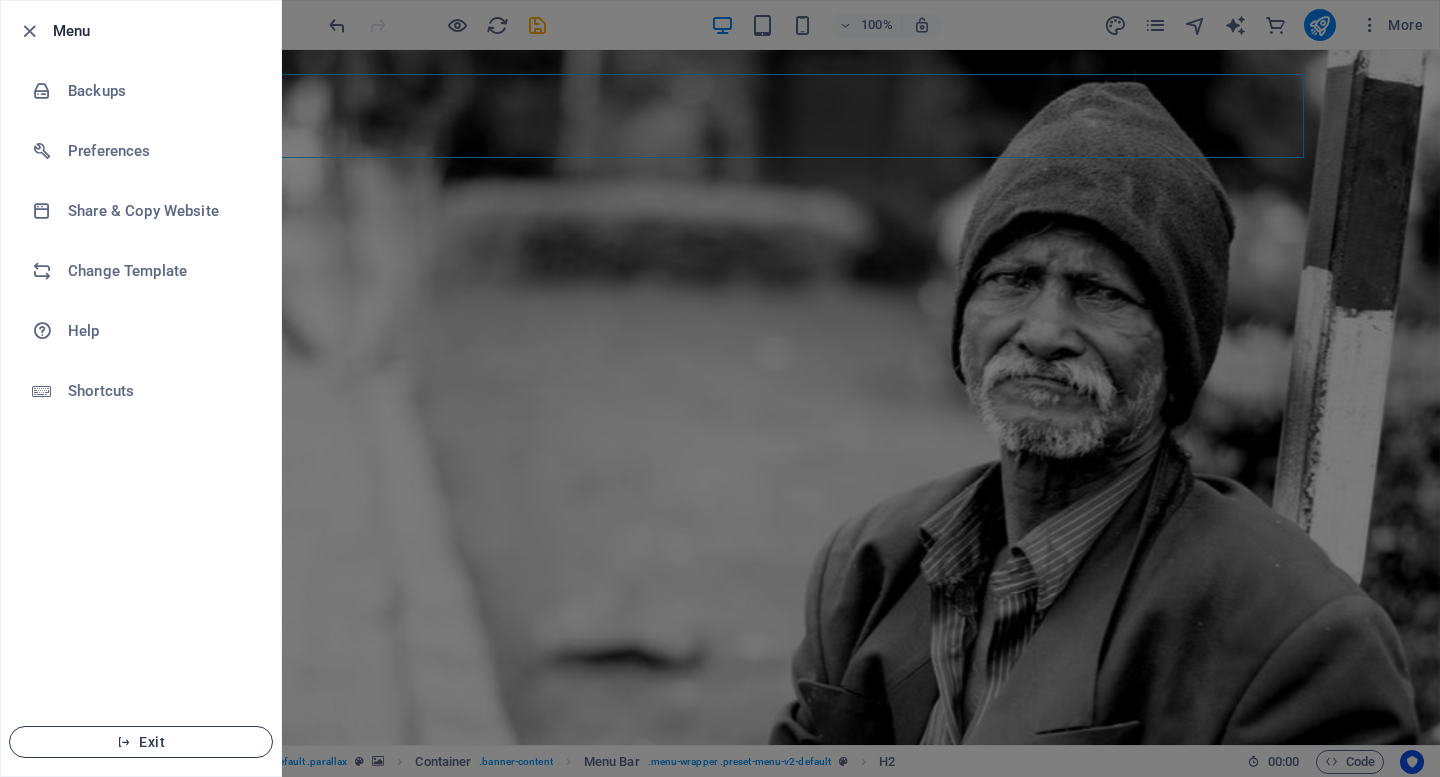 click on "Exit" at bounding box center [141, 742] 